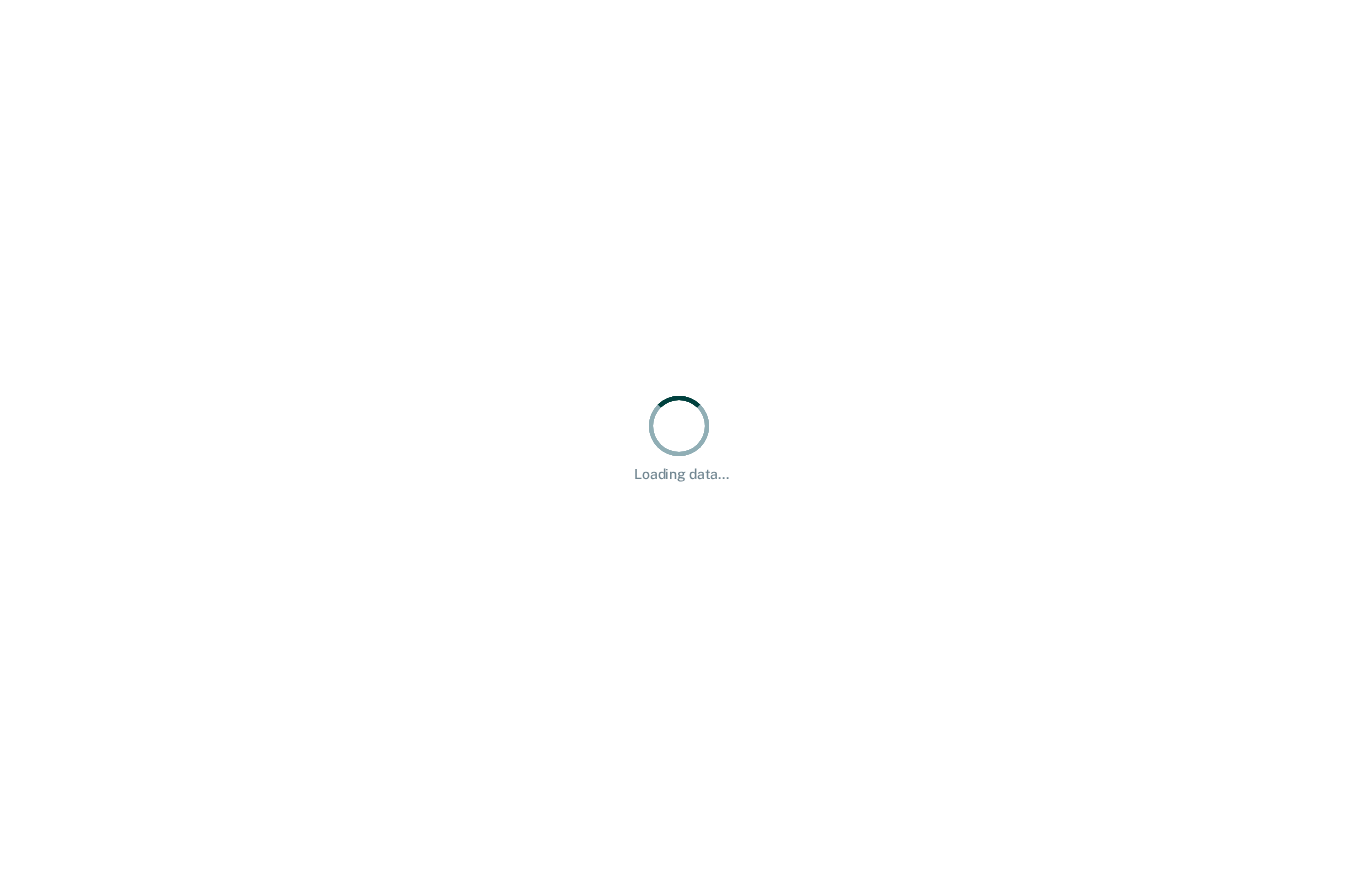 scroll, scrollTop: 0, scrollLeft: 0, axis: both 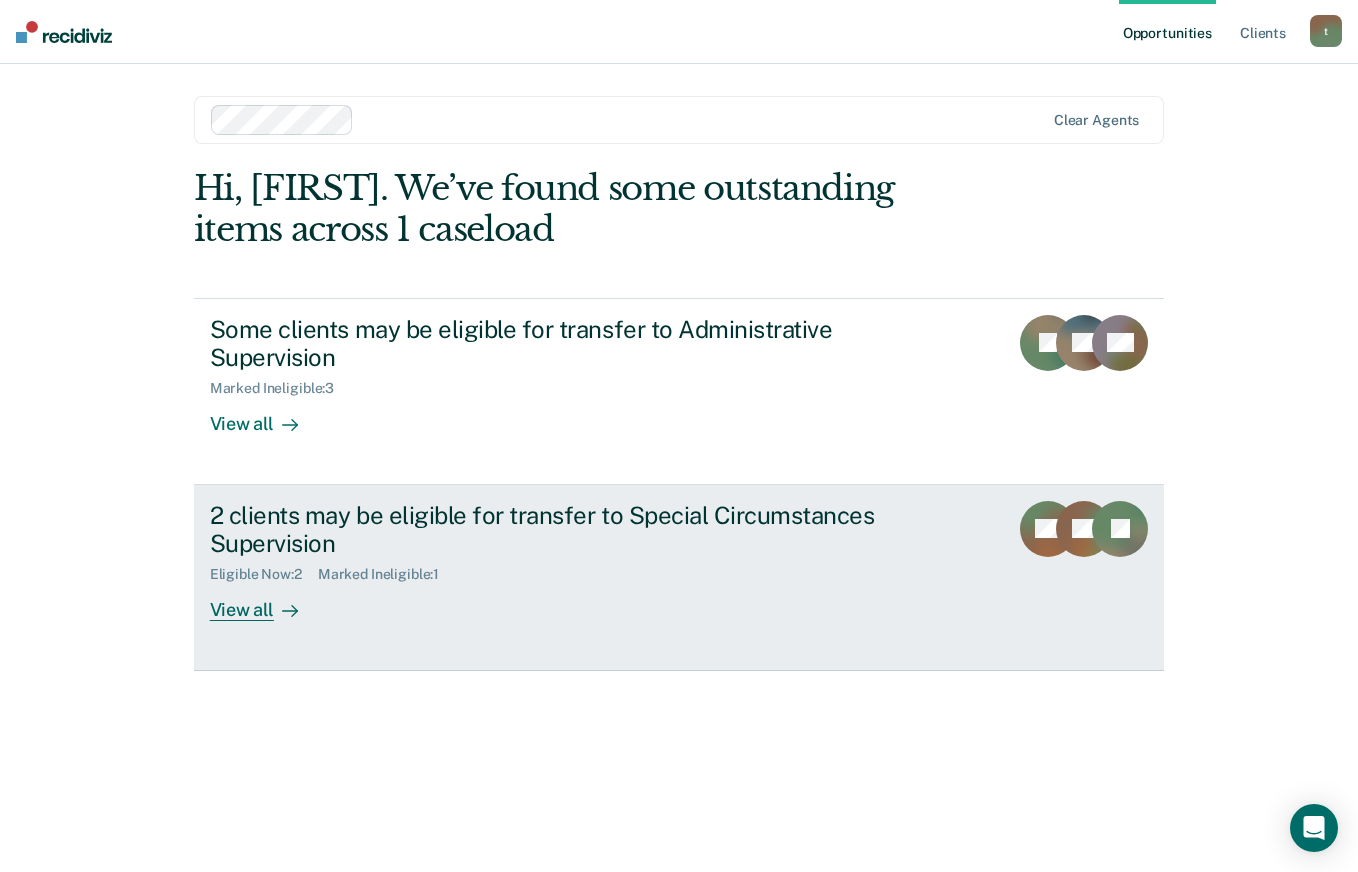 click on "2 clients may be eligible for transfer to Special Circumstances Supervision" at bounding box center (561, 530) 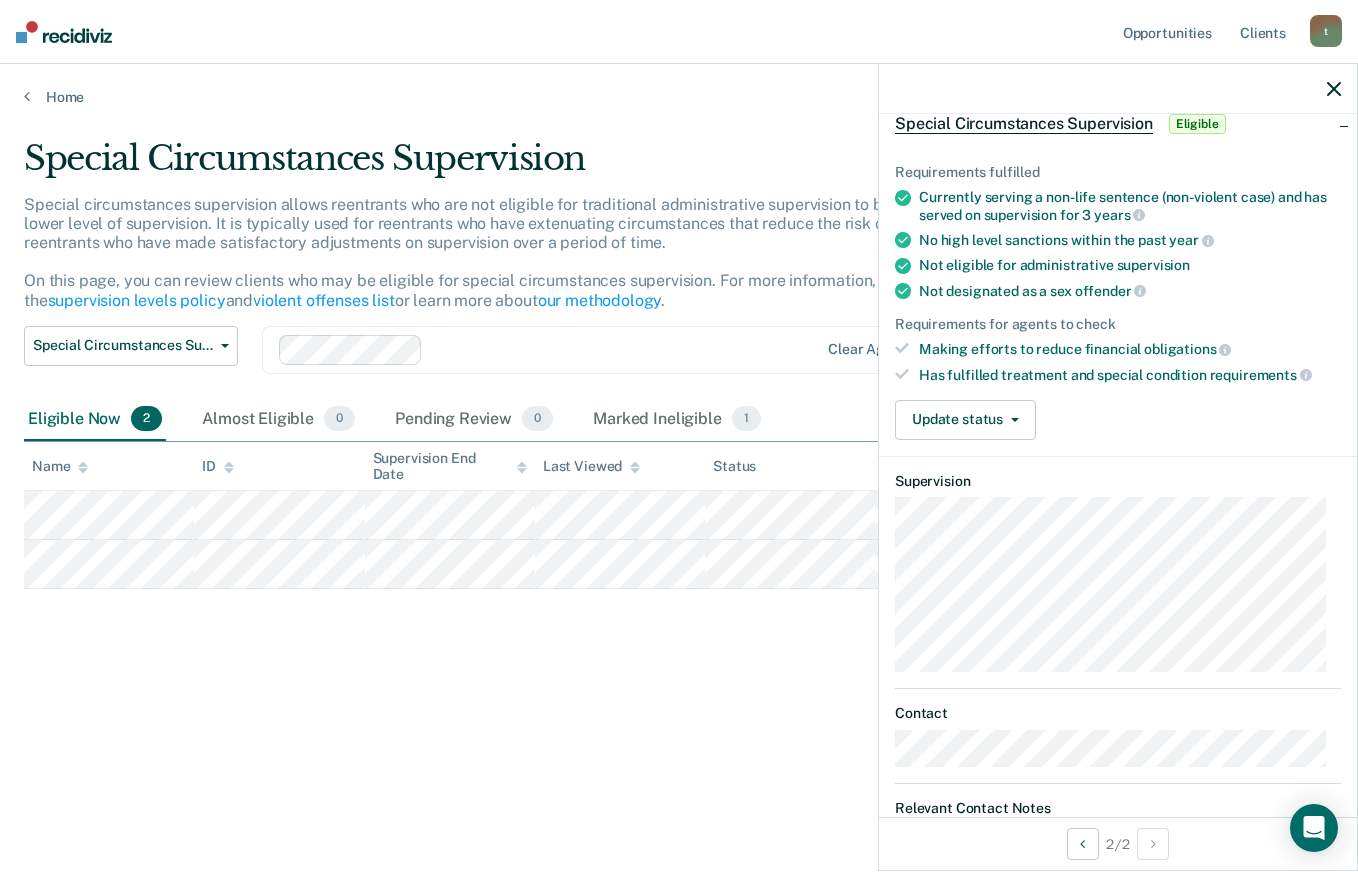 scroll, scrollTop: 188, scrollLeft: 0, axis: vertical 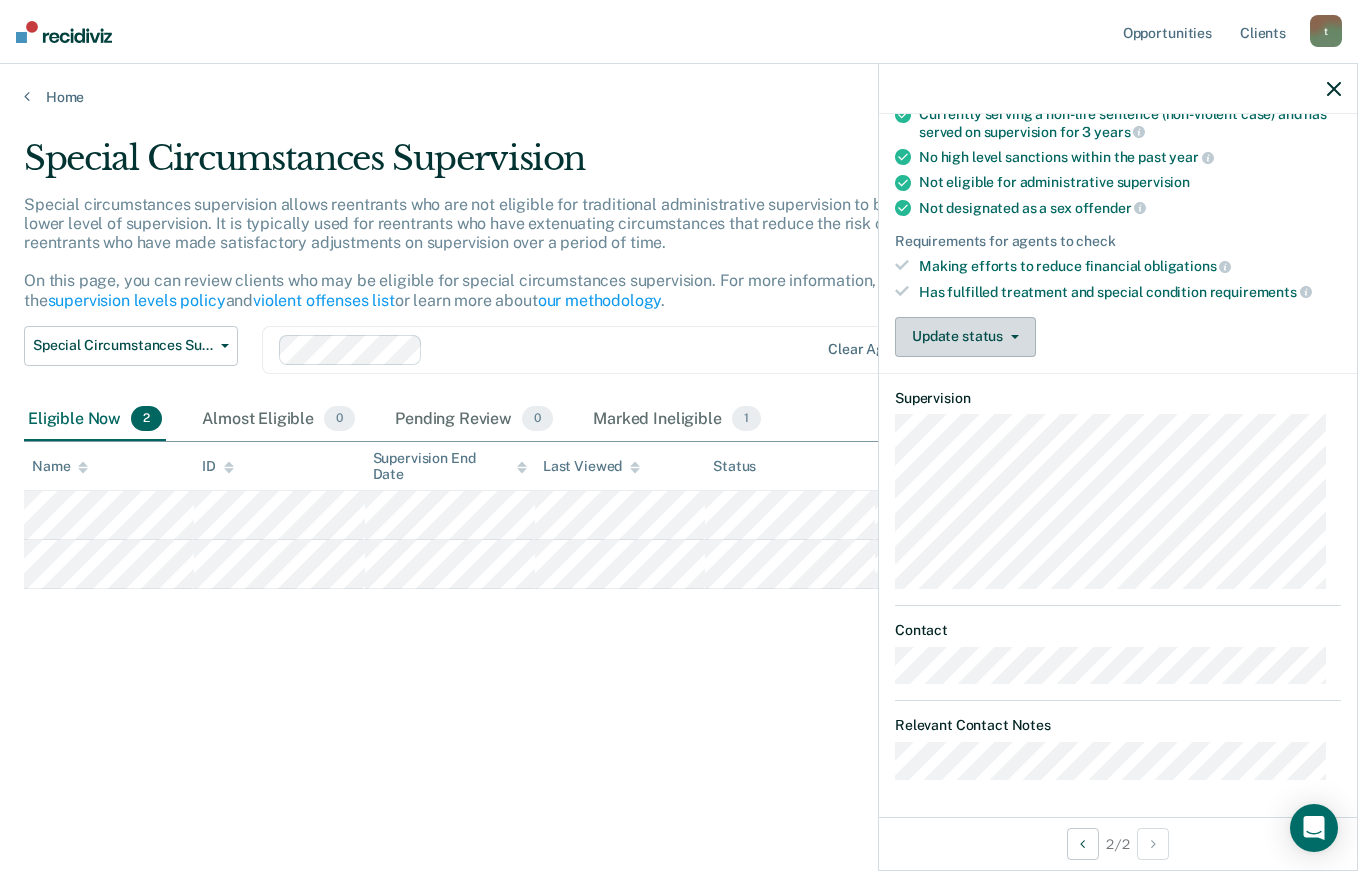 click on "Update status" at bounding box center (965, 337) 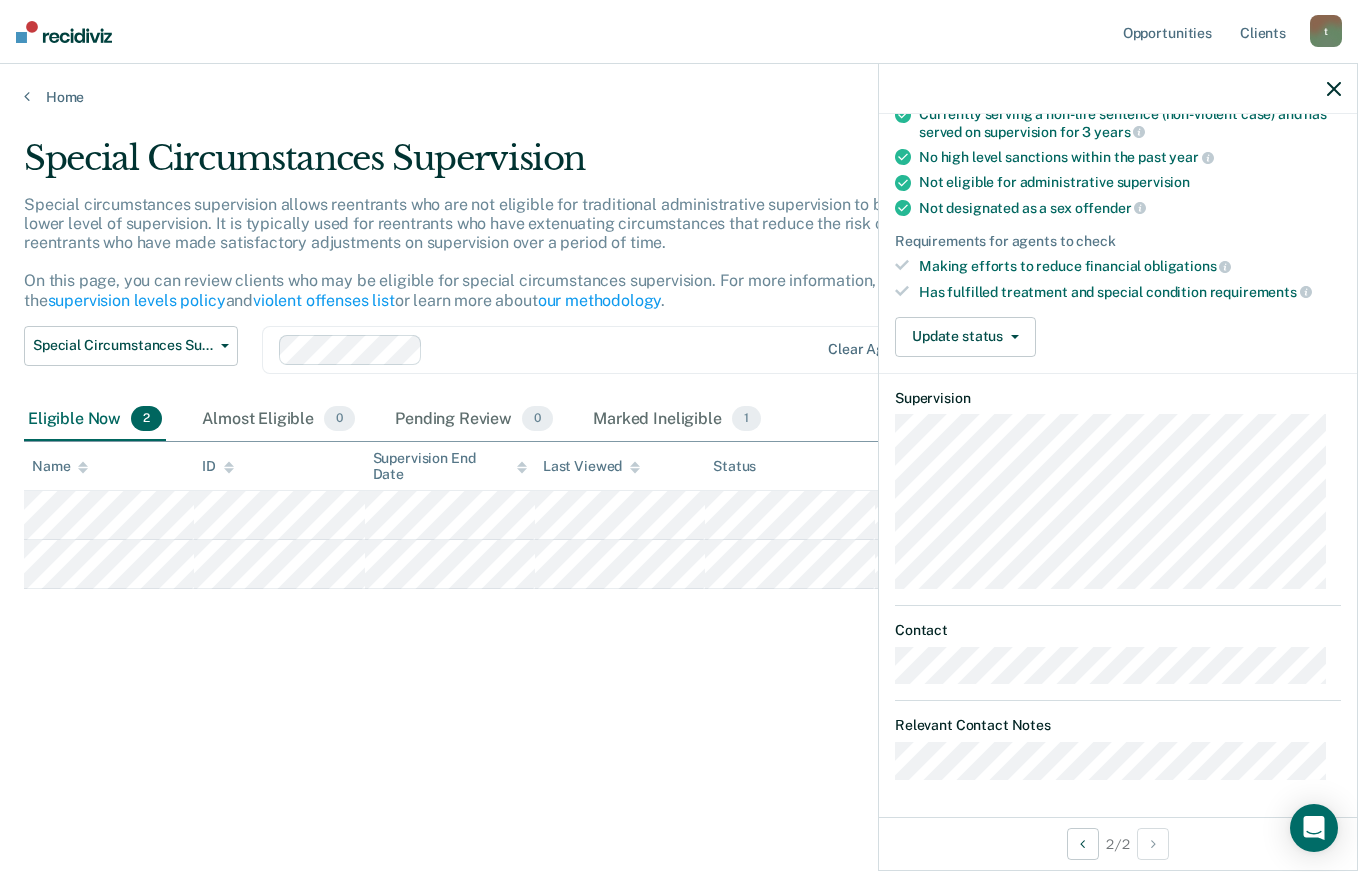 click on "Requirements fulfilled Currently serving a non-life sentence (non-violent case) and has served on supervision for 3 years No high level sanctions within the past year Not eligible for administrative supervision Not designated as a sex offender Requirements for agents to check Making efforts to reduce financial obligations Has fulfilled treatment and special condition requirements Update status Mark Pending Review Mark Ineligible" at bounding box center [1118, 210] 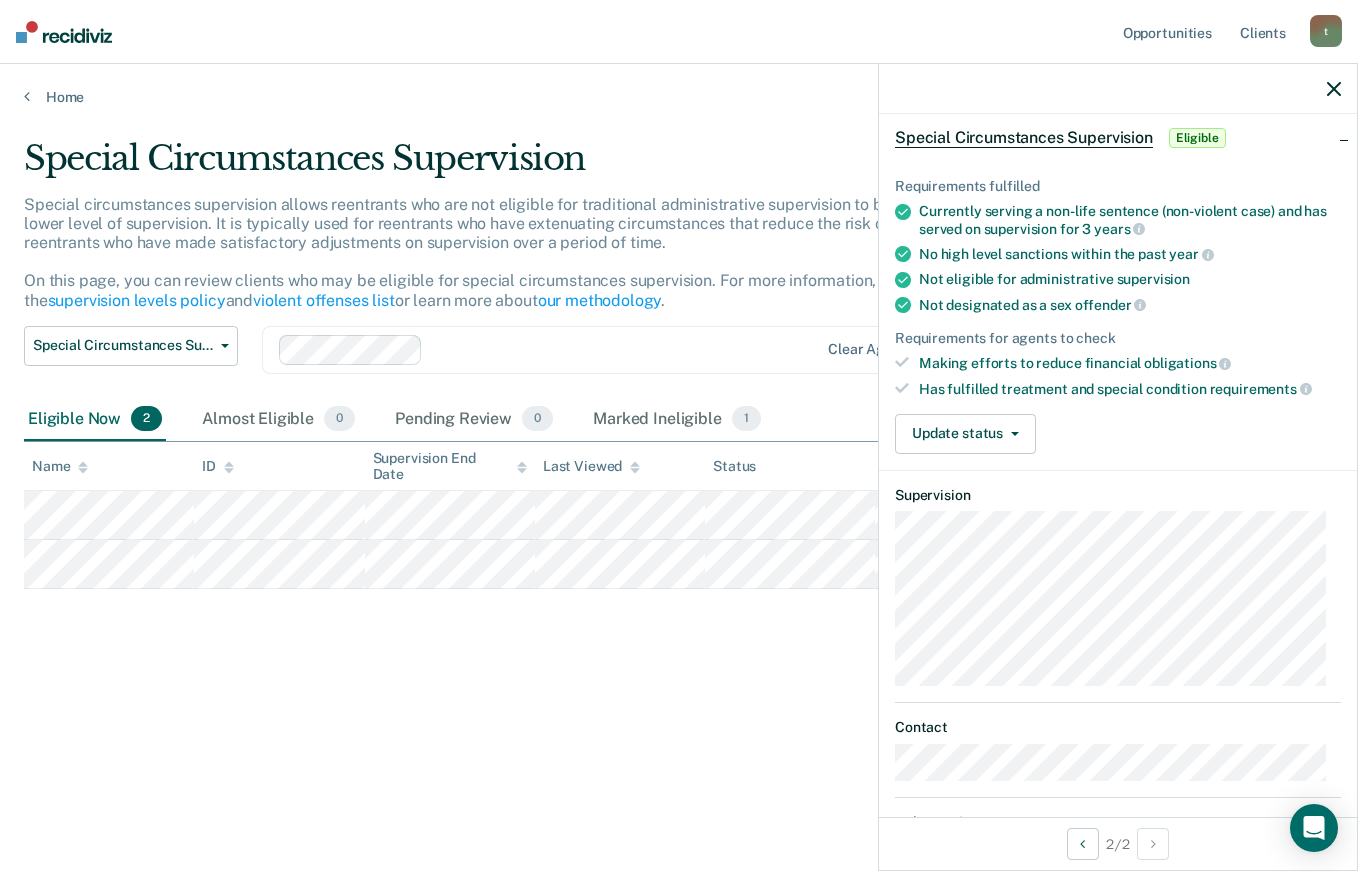 scroll, scrollTop: 0, scrollLeft: 0, axis: both 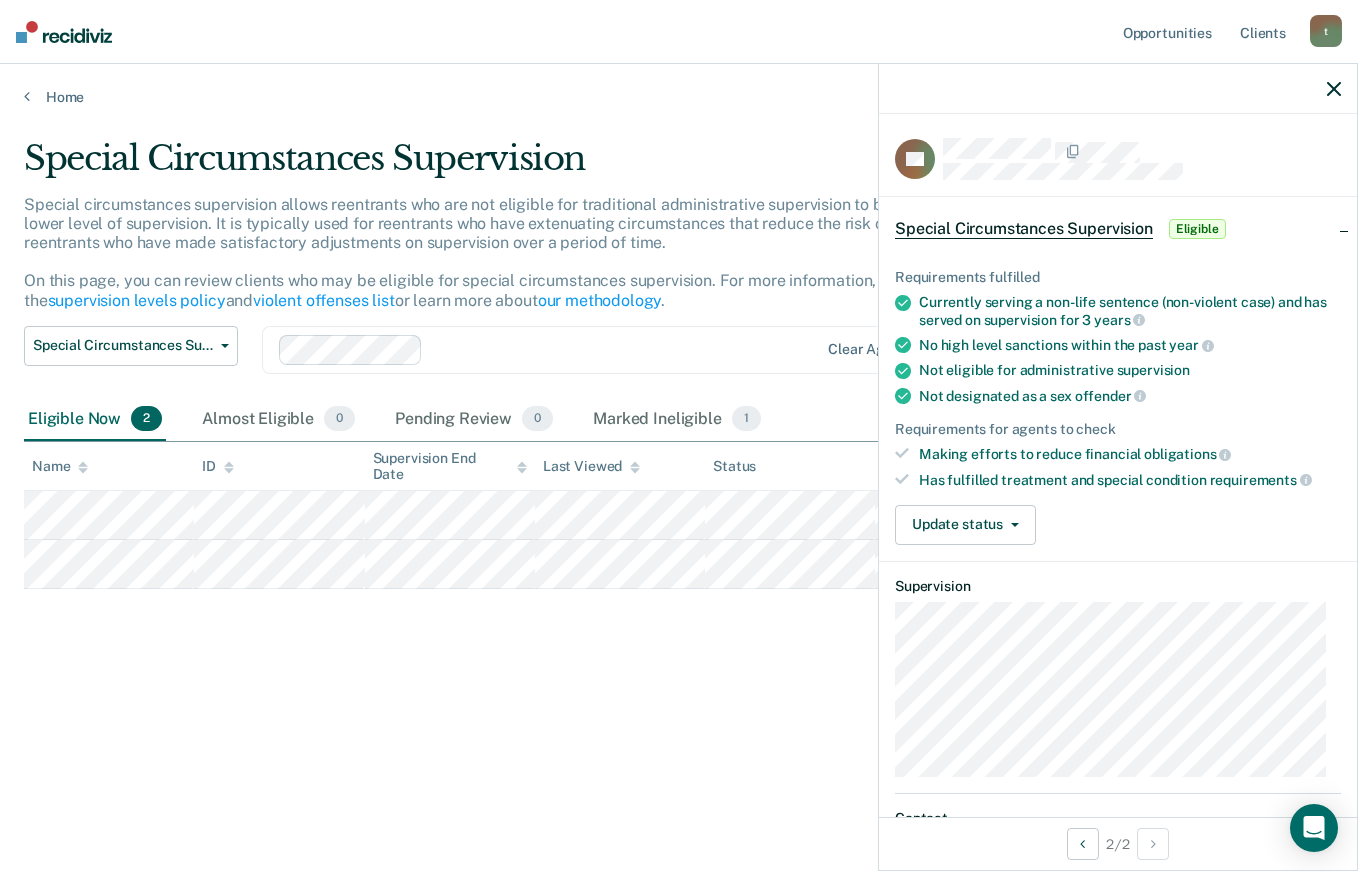 click on "Special Circumstances Supervision Special circumstances supervision allows reentrants who are not eligible for traditional administrative supervision to be supervised at a lower level of supervision. It is typically used for reentrants who have extenuating circumstances that reduce the risk of re-offending or reentrants who have made satisfactory adjustments on supervision over a period of time. On this page, you can review clients who may be eligible for special circumstances supervision. For more information, please refer to the supervision levels policy and violent offenses list or learn more about our methodology . Special Circumstances Supervision Administrative Supervision Special Circumstances Supervision Clear agents Eligible Now 2 Almost Eligible 0 Pending Review 0 Marked Ineligible 1 To pick up a draggable item, press the space bar. While dragging, use the arrow keys to move the item. Press space again to drop the item in its new position, or press escape to cancel. Name ID" at bounding box center (679, 430) 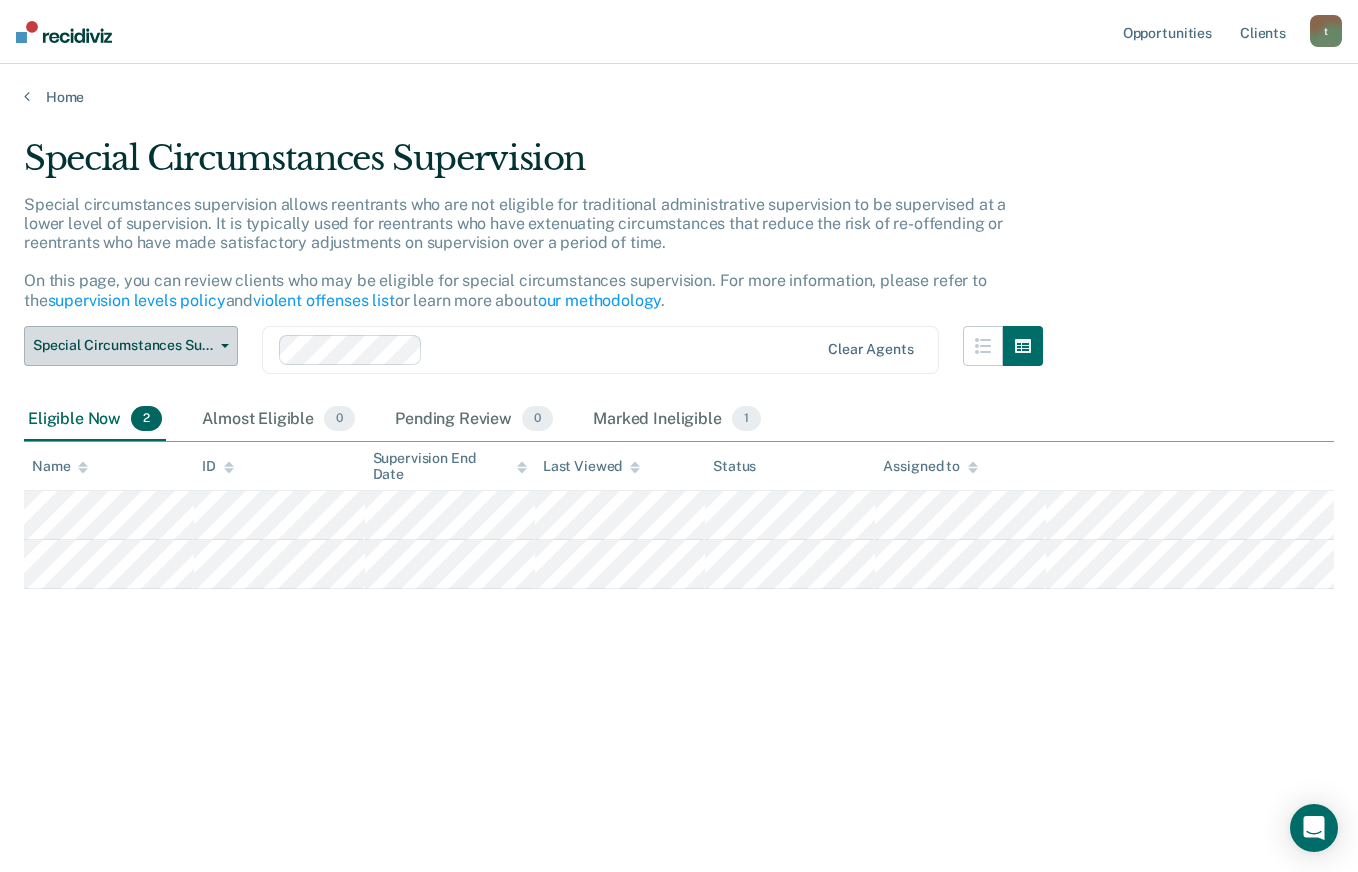 click on "Special Circumstances Supervision" at bounding box center [131, 346] 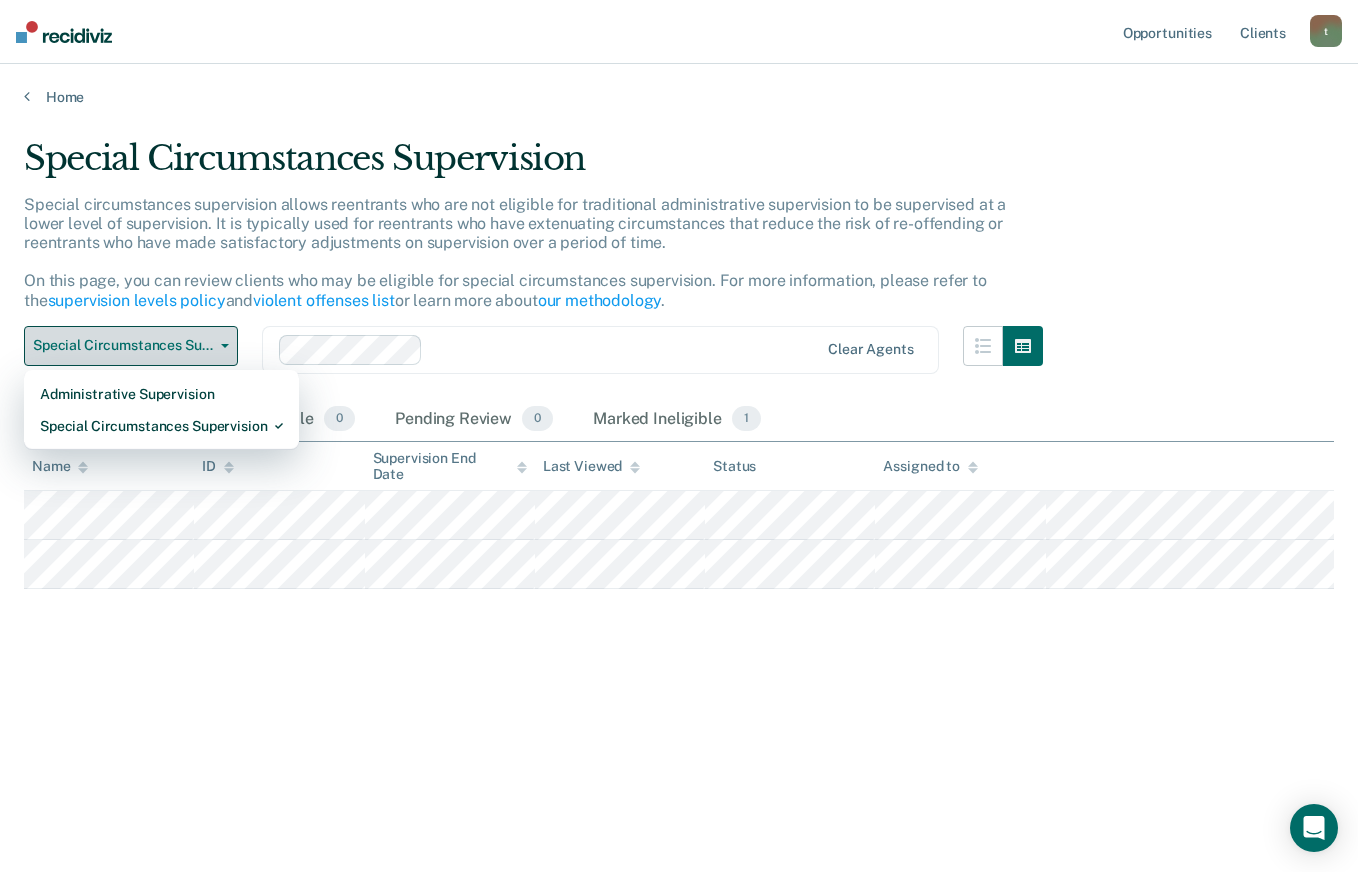 click on "Special Circumstances Supervision" at bounding box center [131, 346] 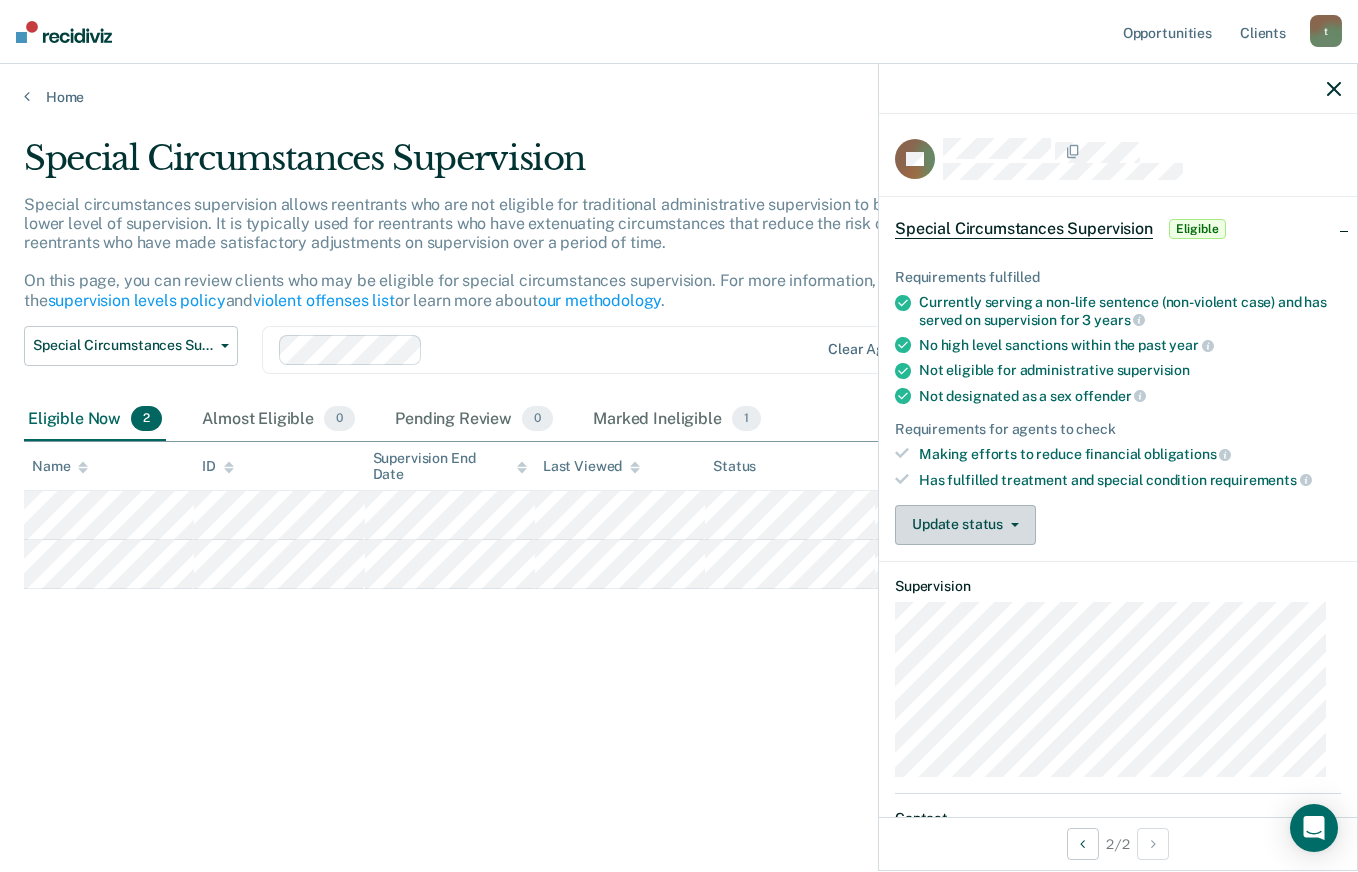 click on "Update status" at bounding box center [965, 525] 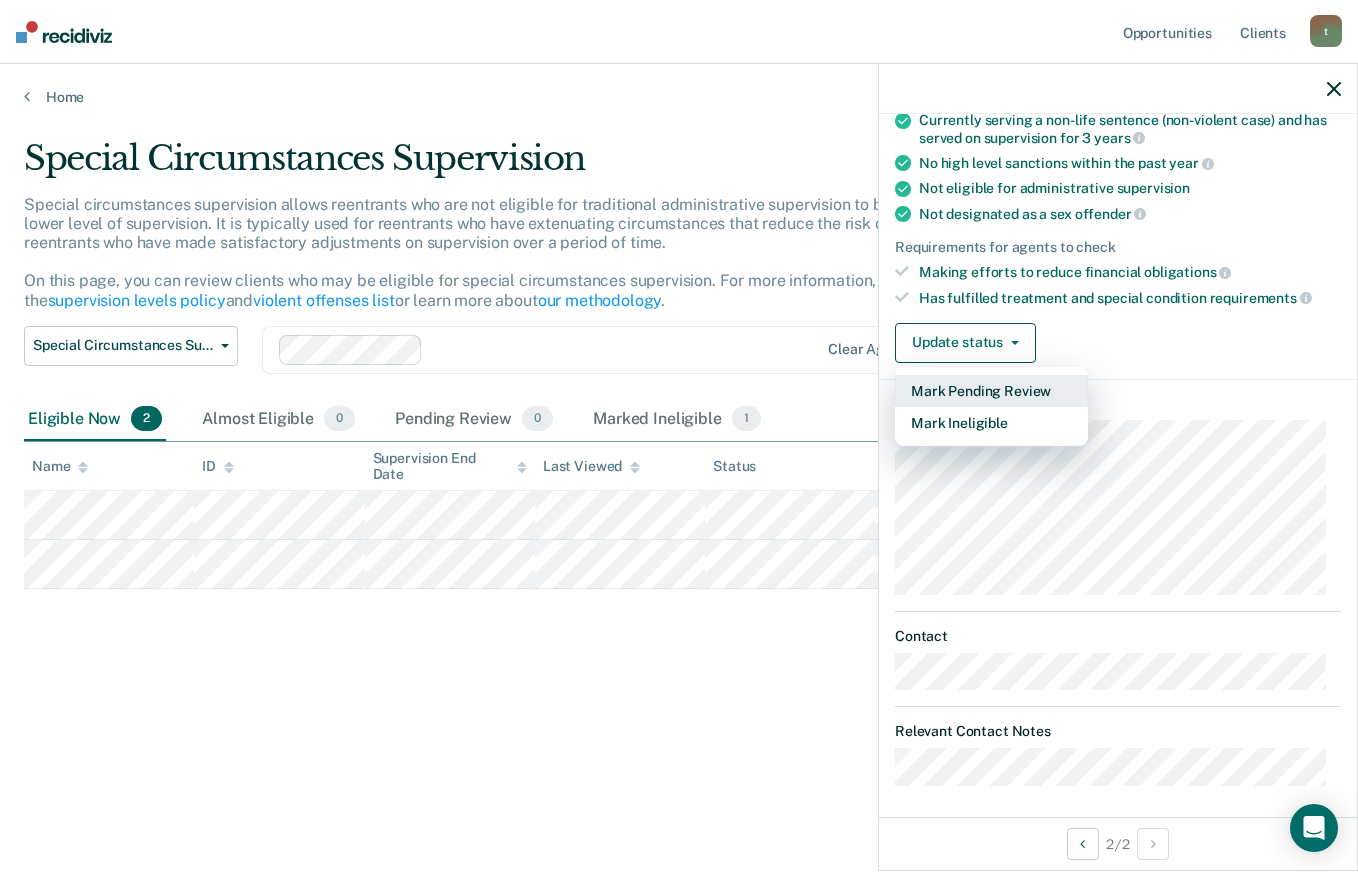 scroll, scrollTop: 188, scrollLeft: 0, axis: vertical 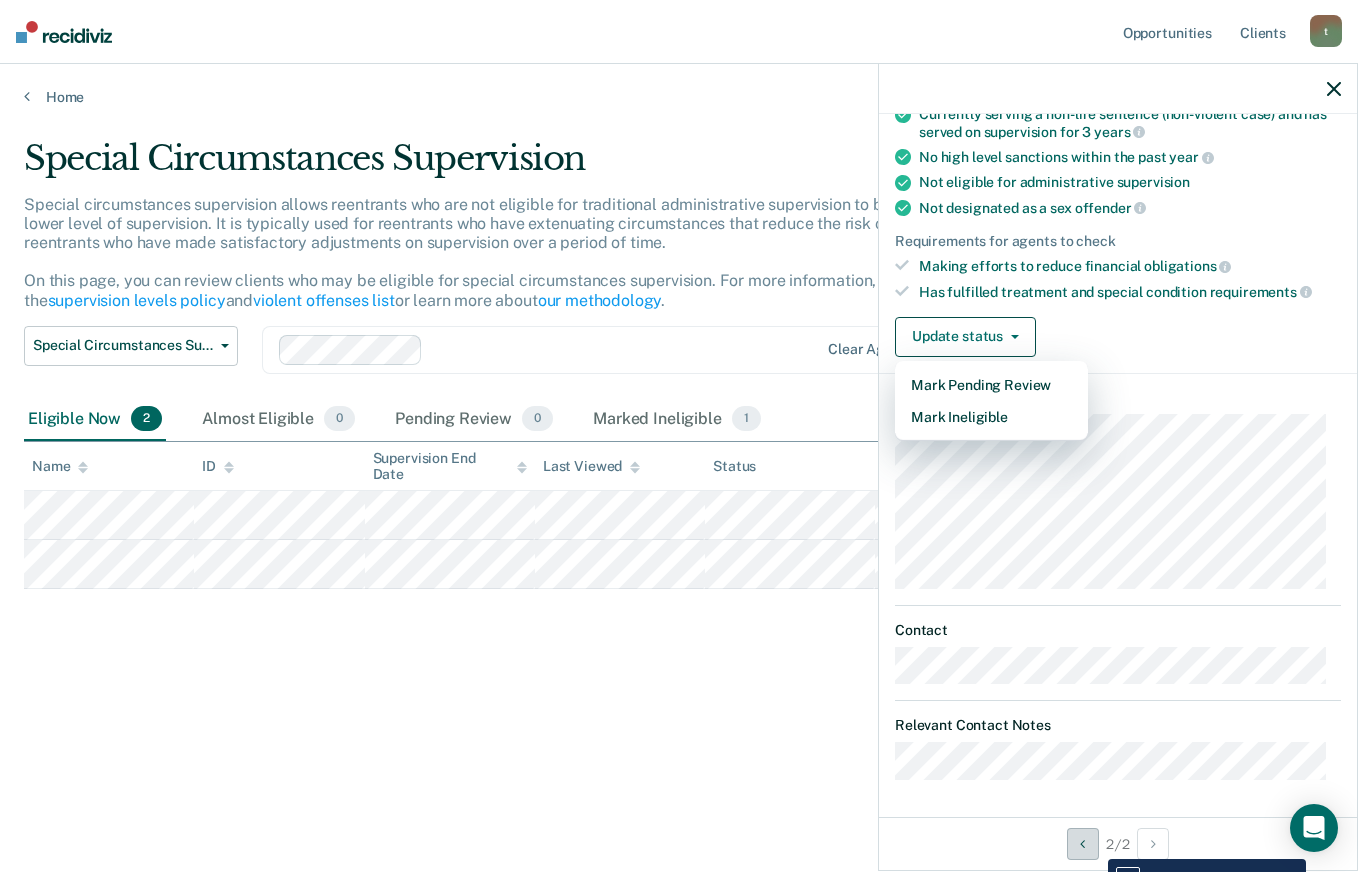 click at bounding box center (1083, 844) 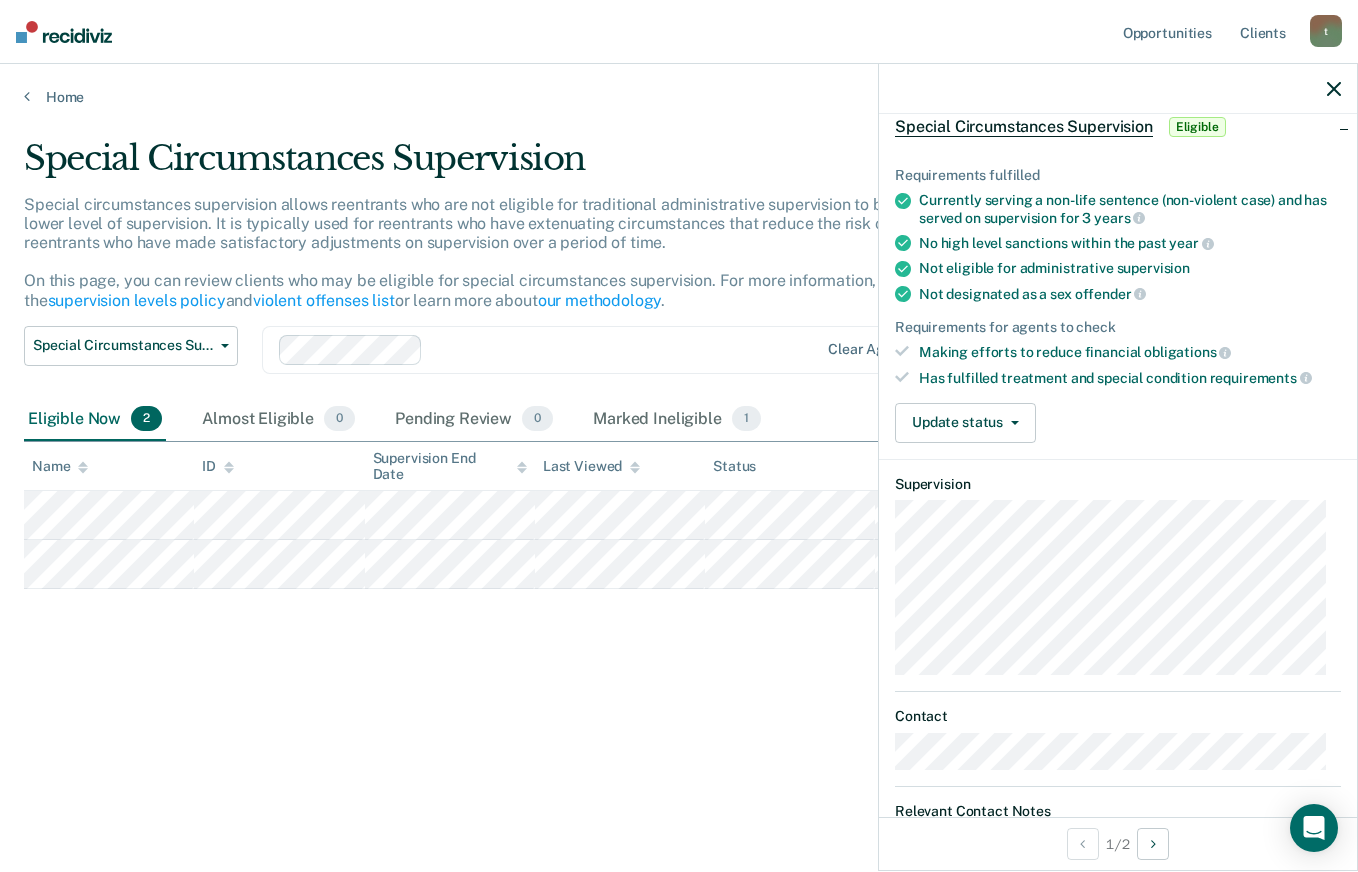 scroll, scrollTop: 0, scrollLeft: 0, axis: both 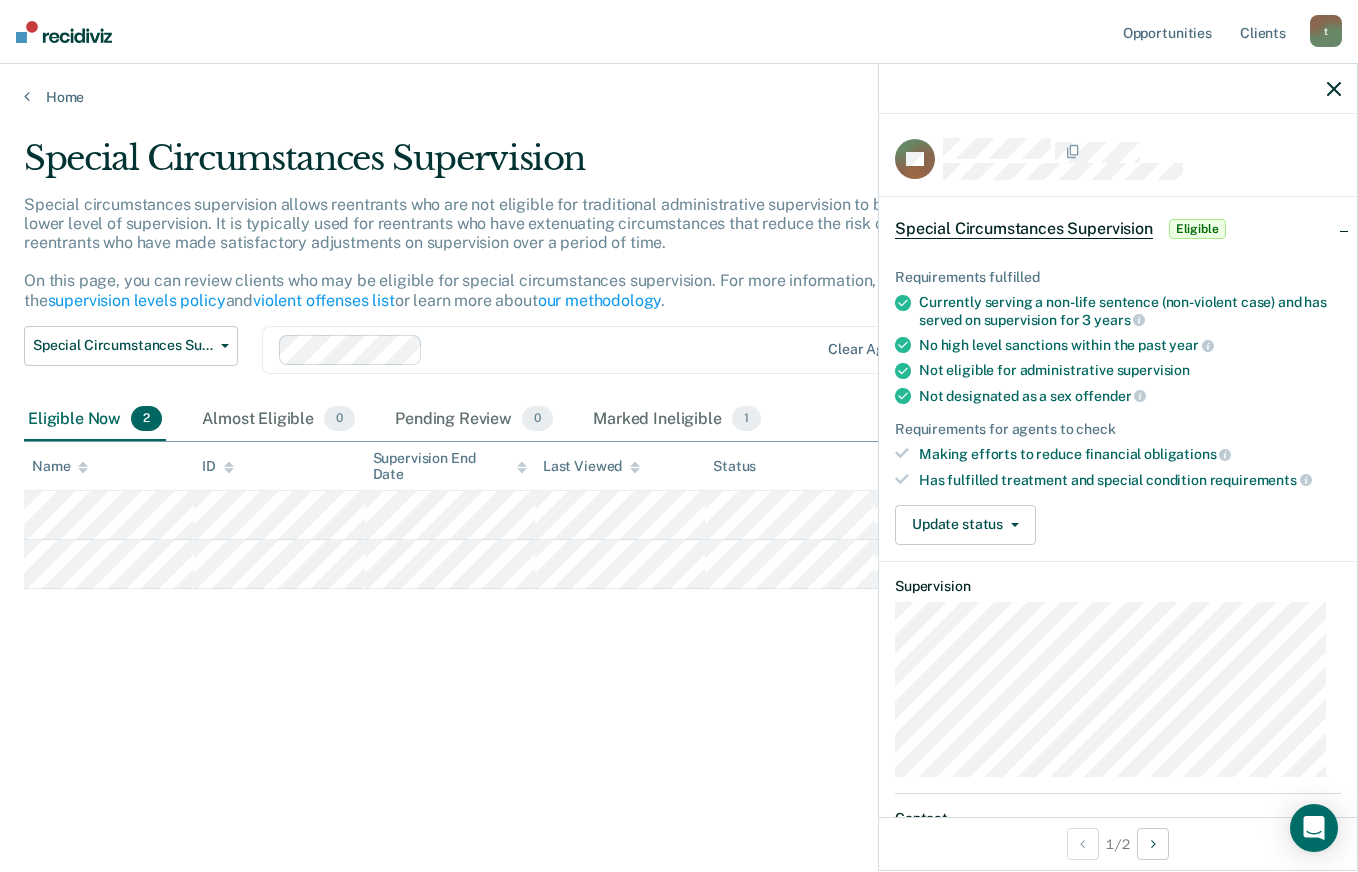 click on "Eligible" at bounding box center (1197, 229) 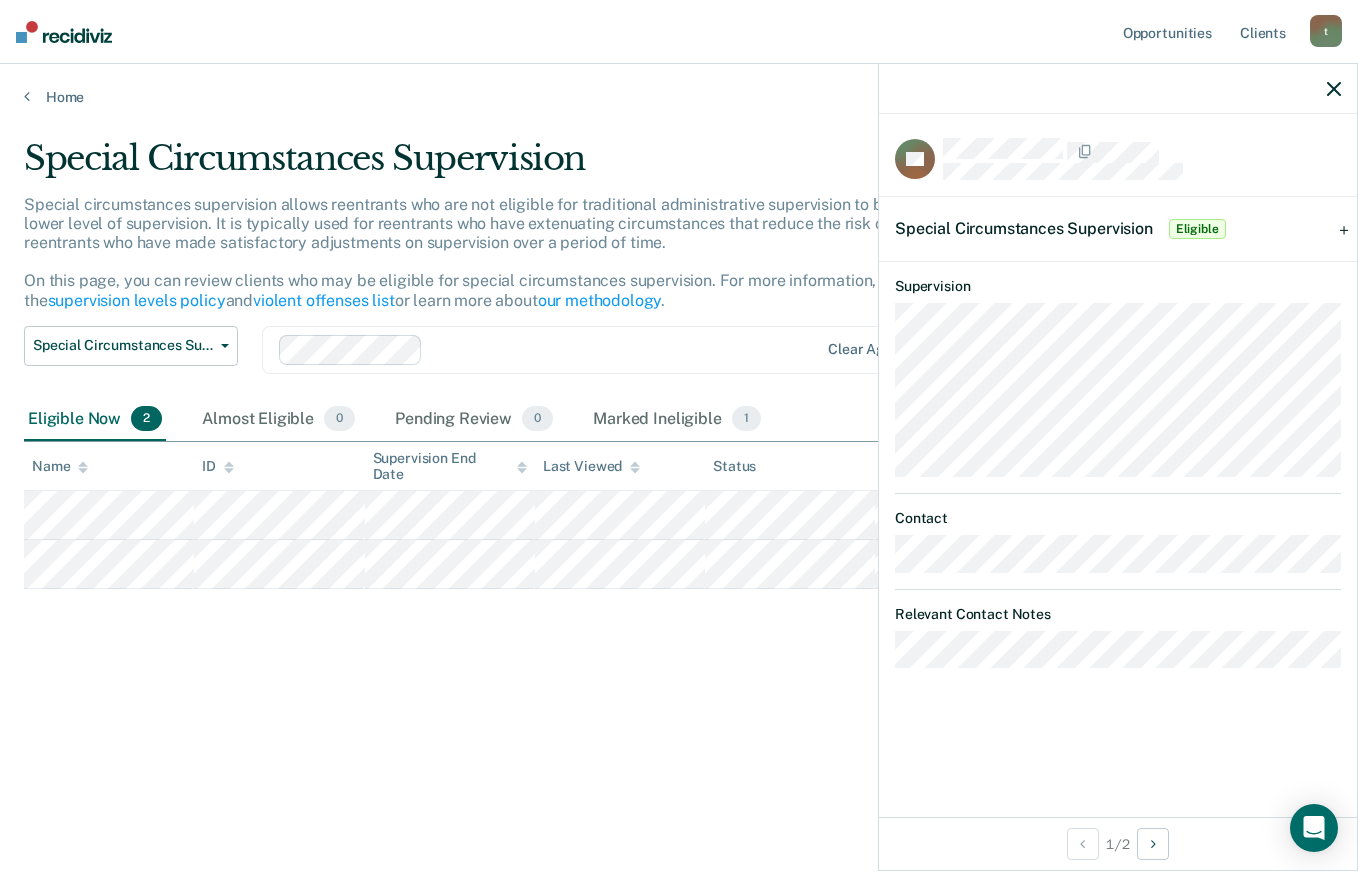 click on "Eligible" at bounding box center (1197, 229) 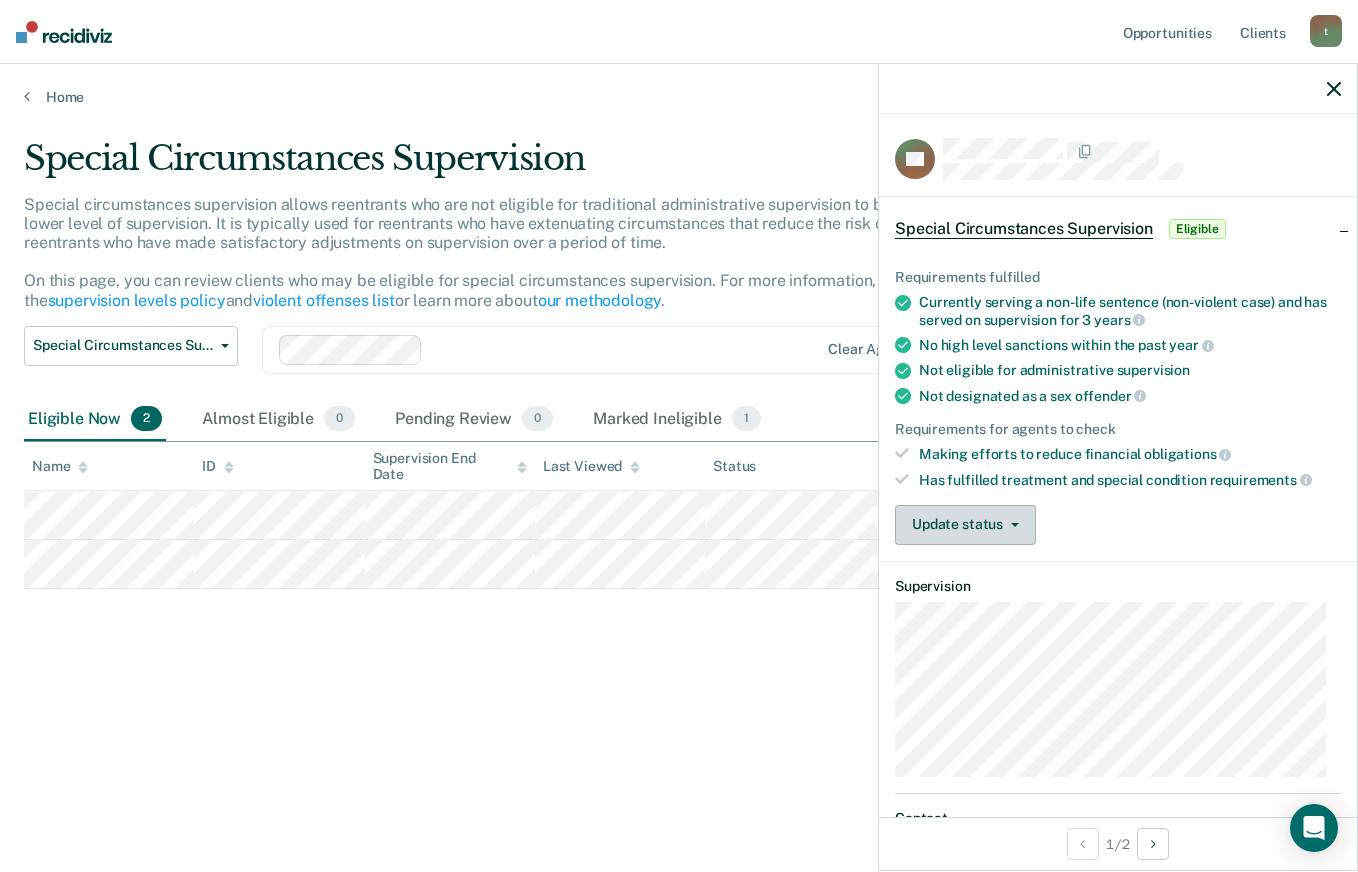 click on "Update status" at bounding box center [965, 525] 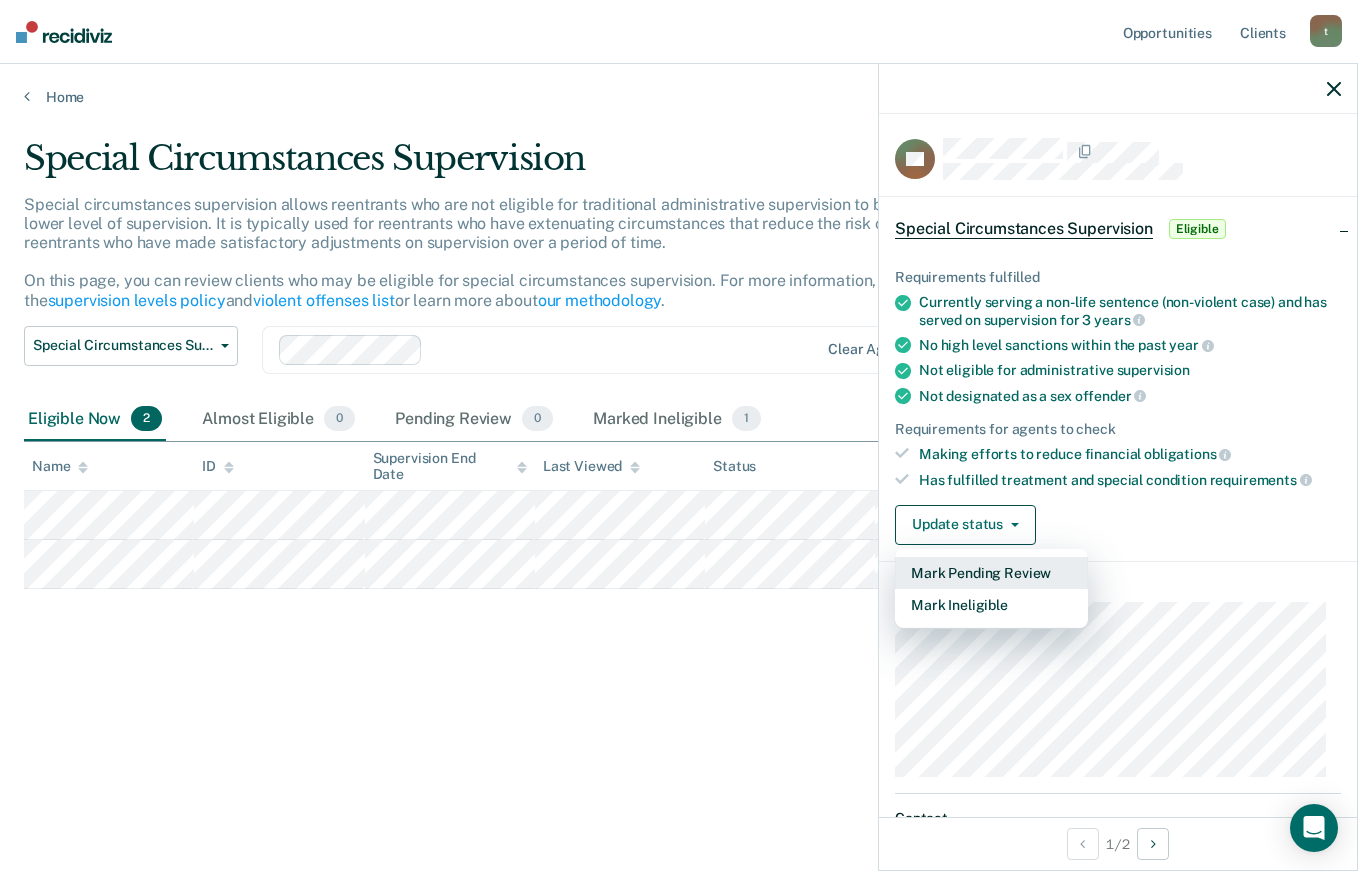 click on "Mark Pending Review" at bounding box center [991, 573] 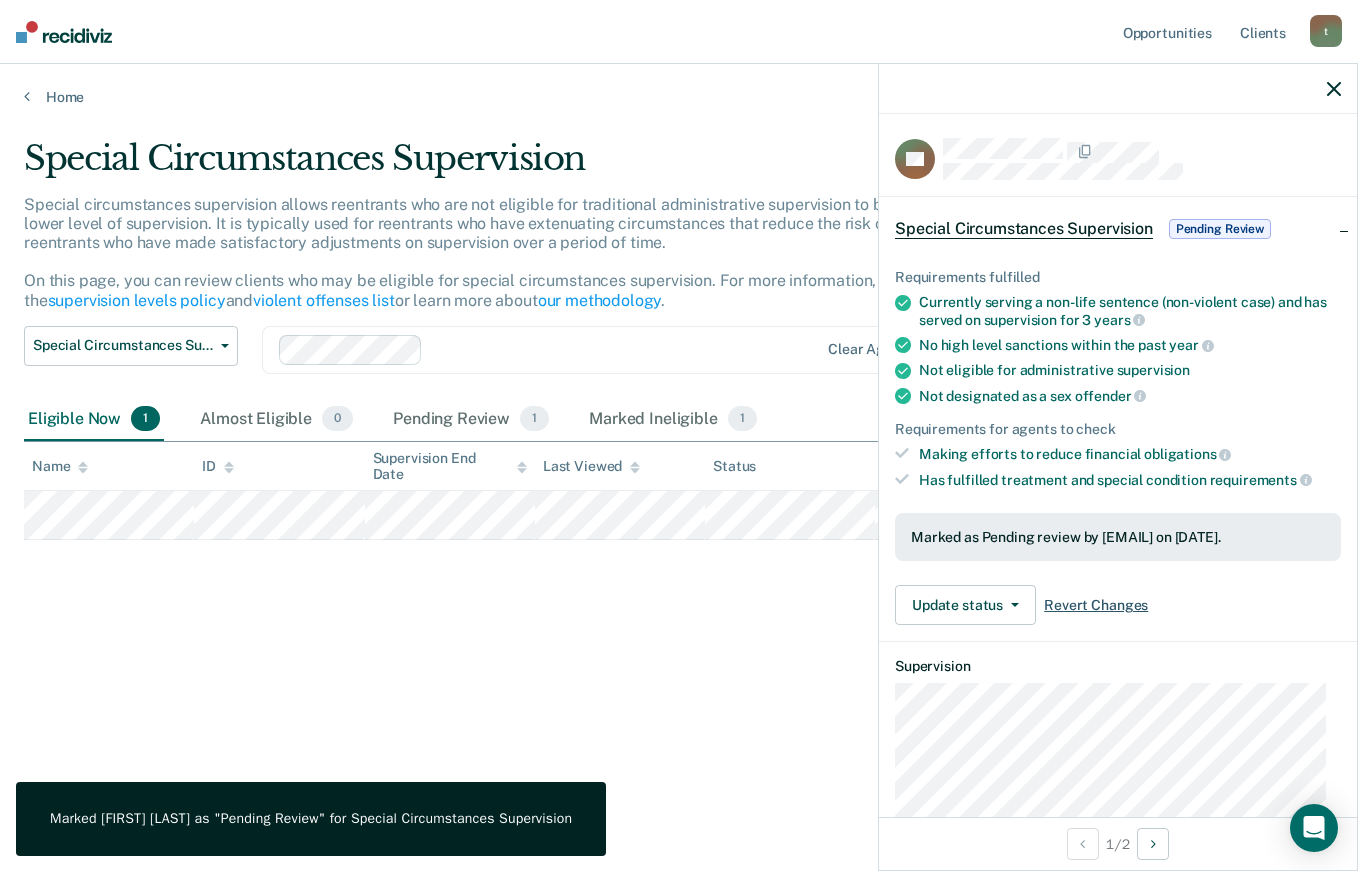 click on "Revert Changes" at bounding box center (1096, 605) 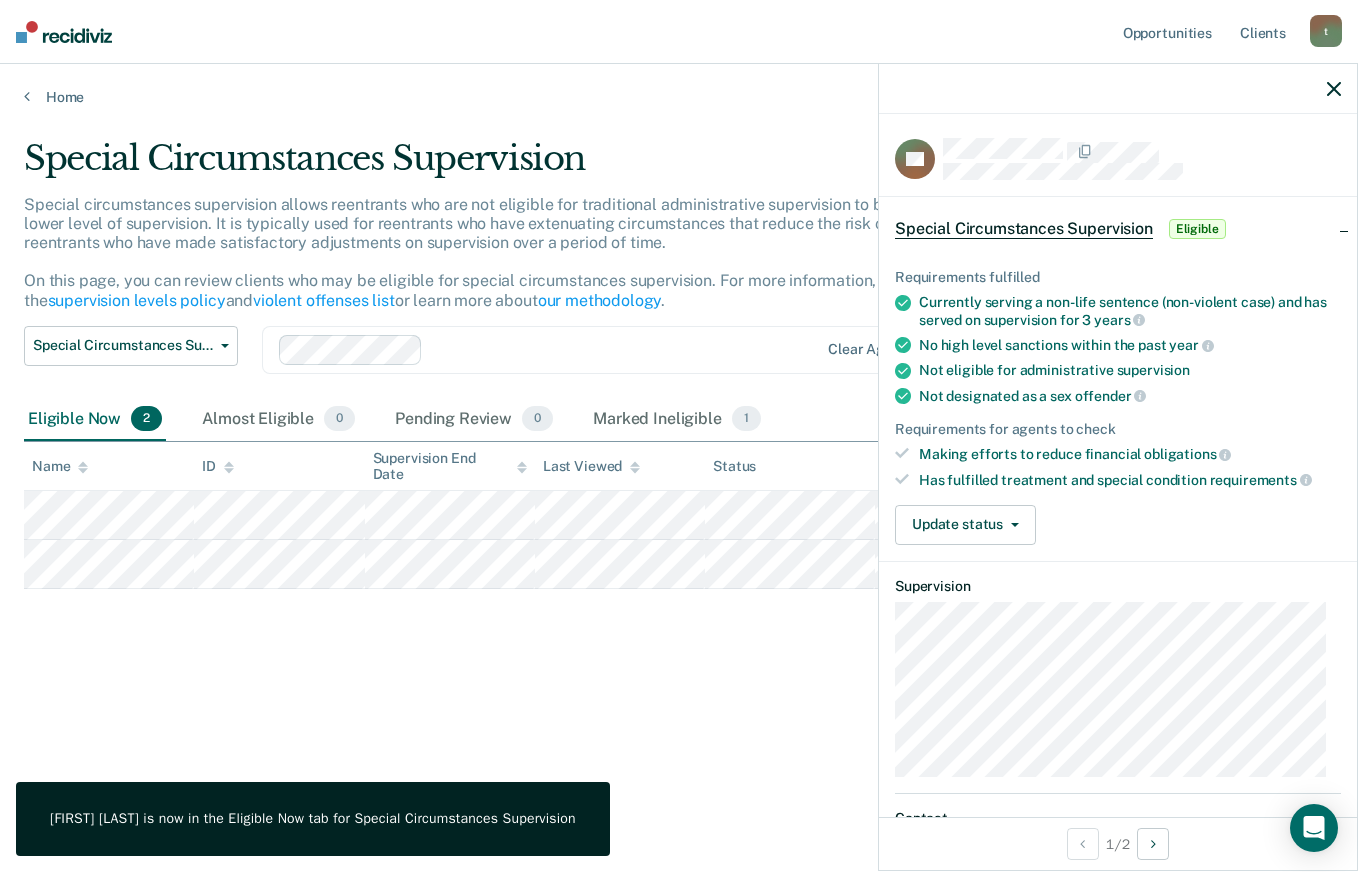 click on "Special Circumstances Supervision Special circumstances supervision allows reentrants who are not eligible for traditional administrative supervision to be supervised at a lower level of supervision. It is typically used for reentrants who have extenuating circumstances that reduce the risk of re-offending or reentrants who have made satisfactory adjustments on supervision over a period of time. On this page, you can review clients who may be eligible for special circumstances supervision. For more information, please refer to the supervision levels policy and violent offenses list or learn more about our methodology . Special Circumstances Supervision Administrative Supervision Special Circumstances Supervision Clear agents Eligible Now 2 Almost Eligible 0 Pending Review 0 Marked Ineligible 1 To pick up a draggable item, press the space bar. While dragging, use the arrow keys to move the item. Press space again to drop the item in its new position, or press escape to cancel. Name ID" at bounding box center (679, 430) 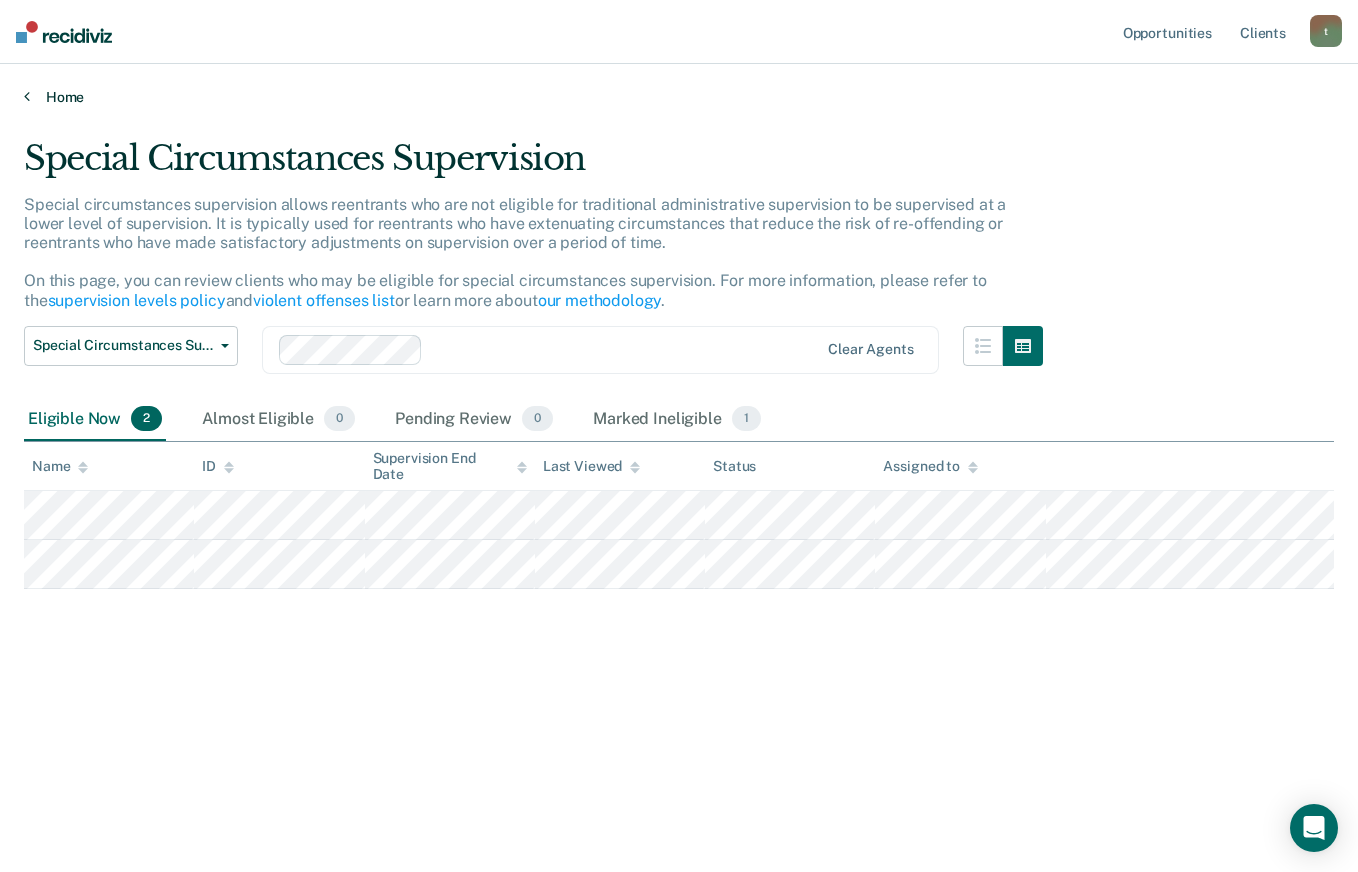 click on "Home" at bounding box center [679, 97] 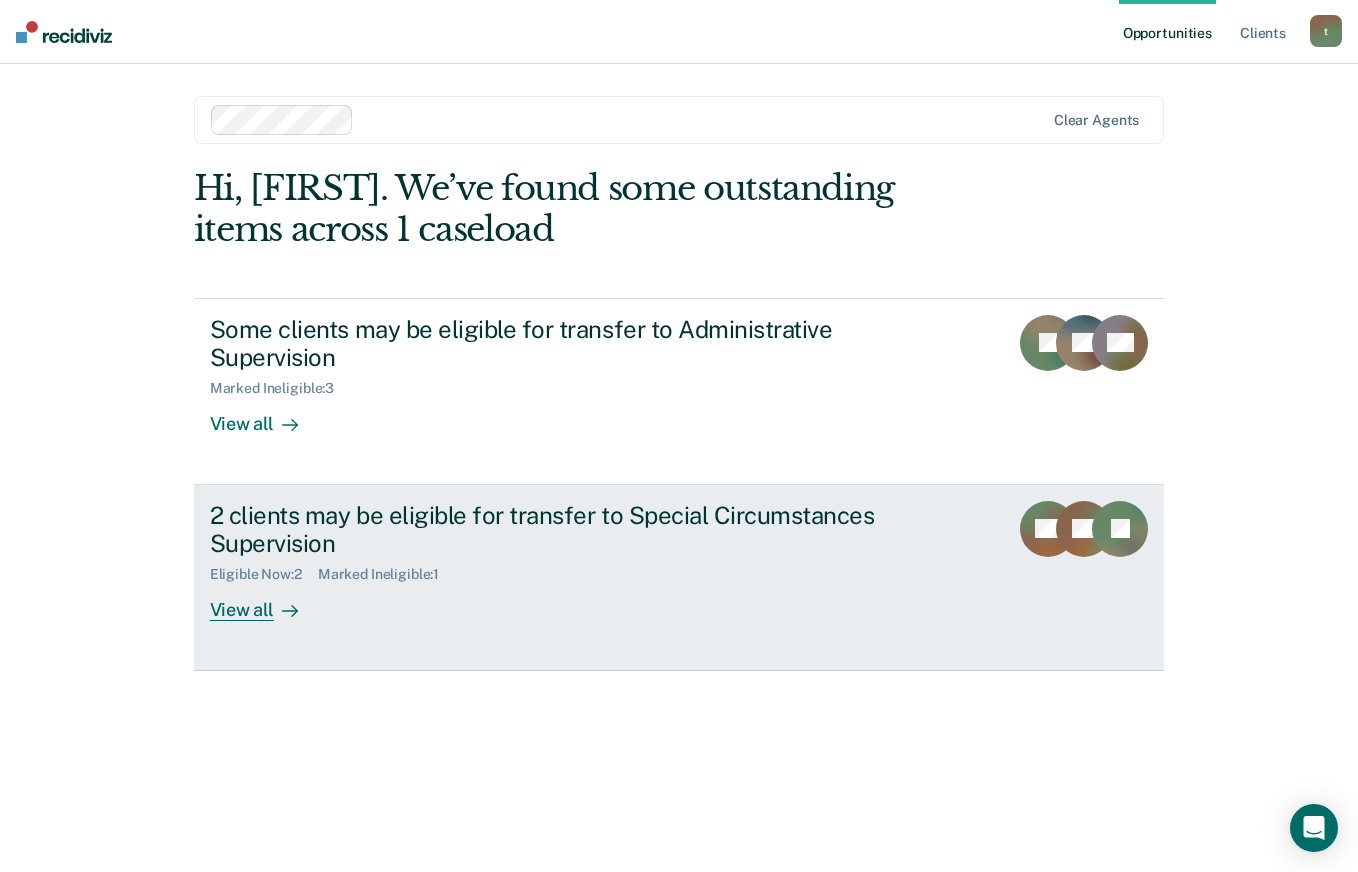 click on "View all" at bounding box center [266, 602] 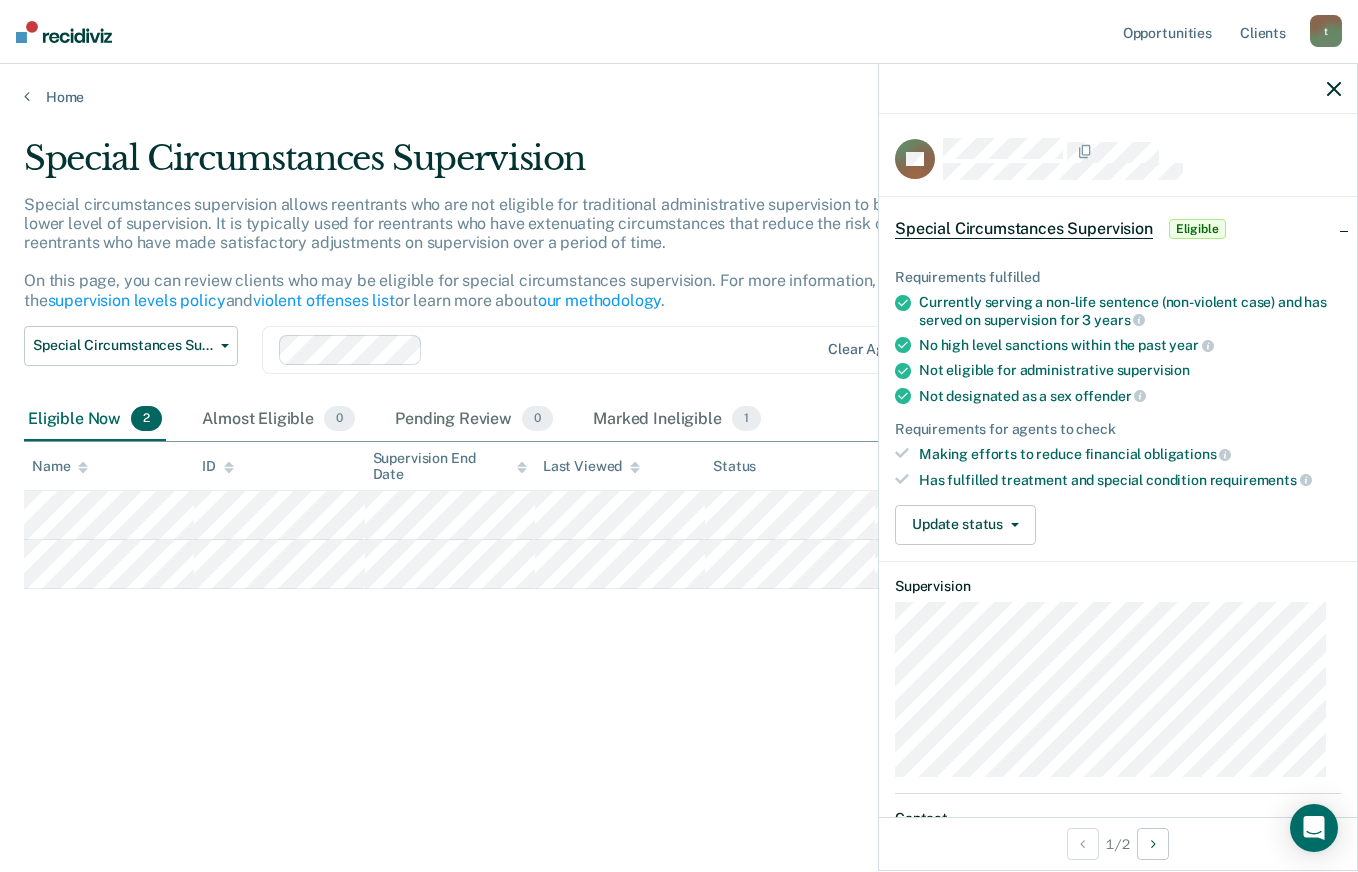 click on "Making efforts to reduce financial   obligations" at bounding box center (1130, 454) 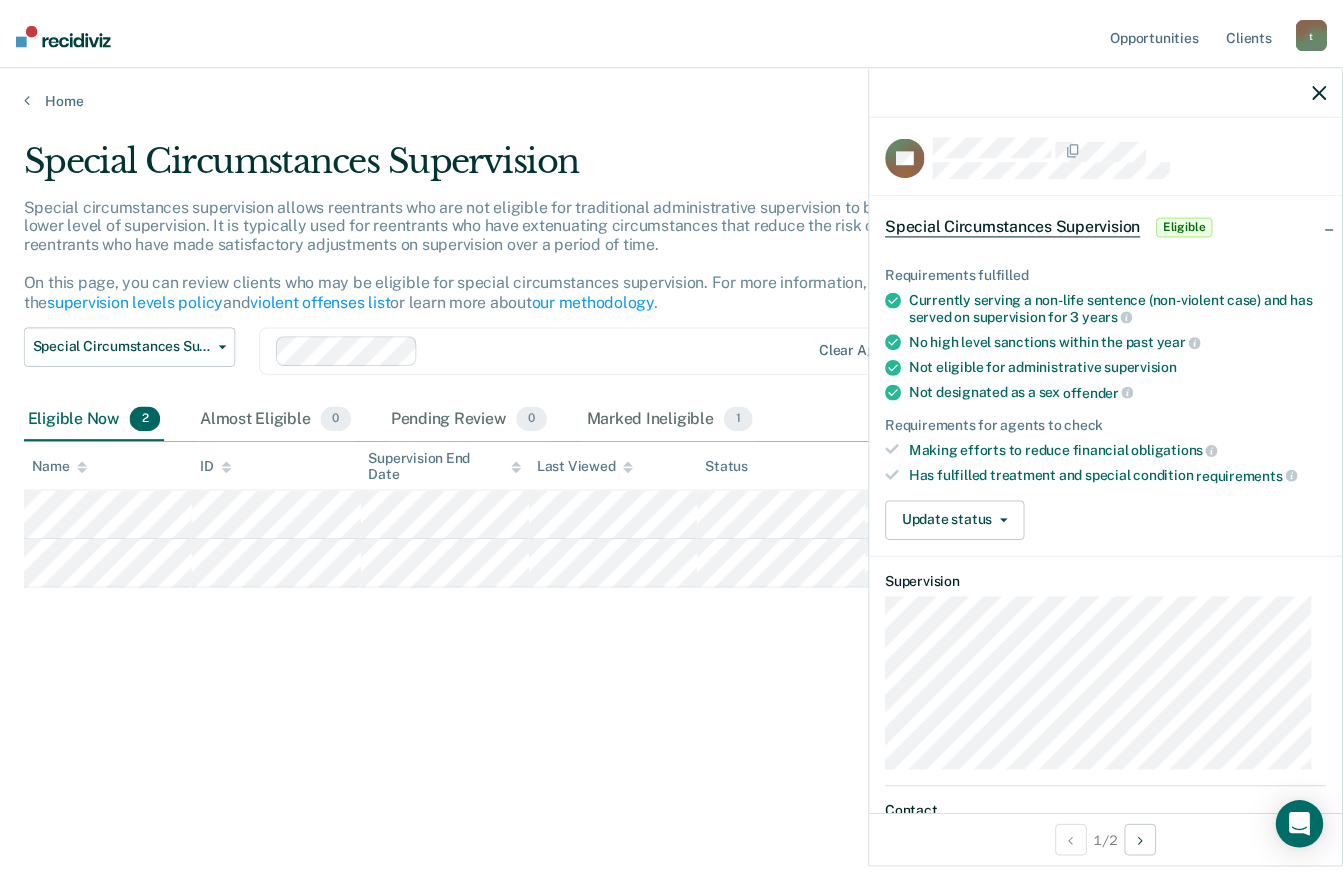 scroll, scrollTop: 0, scrollLeft: 0, axis: both 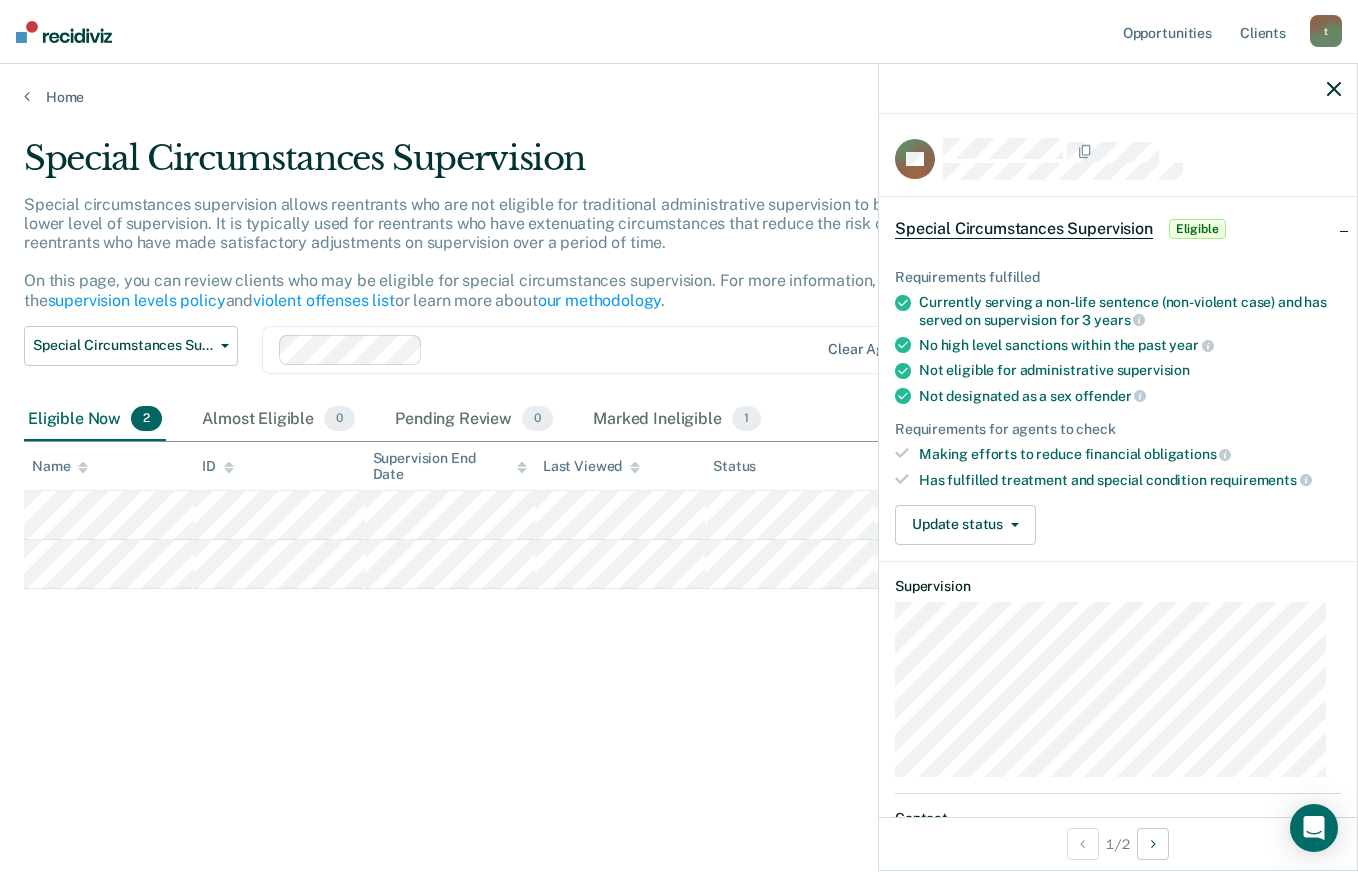 click on "Special Circumstances Supervision" at bounding box center (1024, 229) 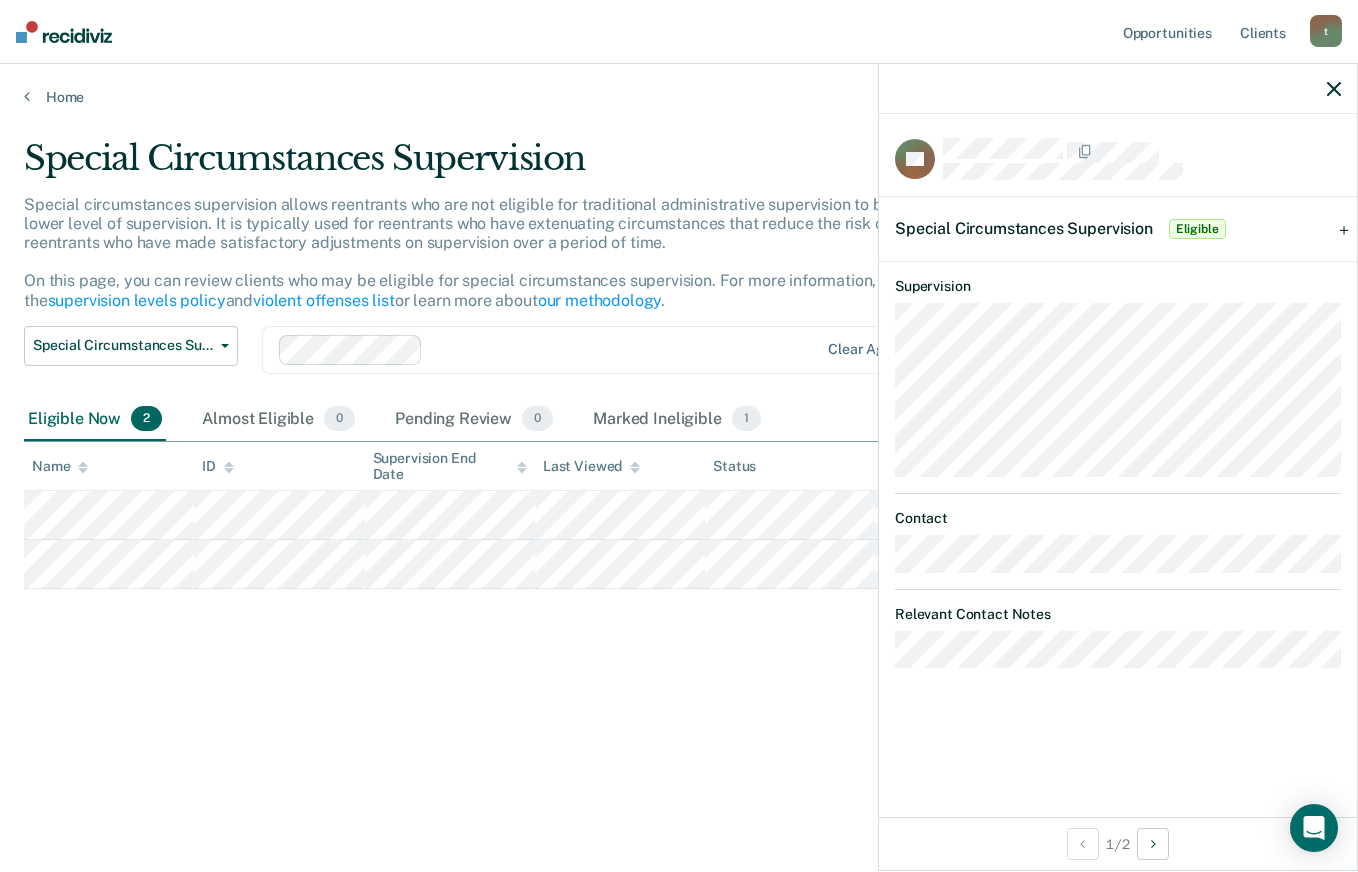 click on "Special Circumstances Supervision" at bounding box center (1024, 228) 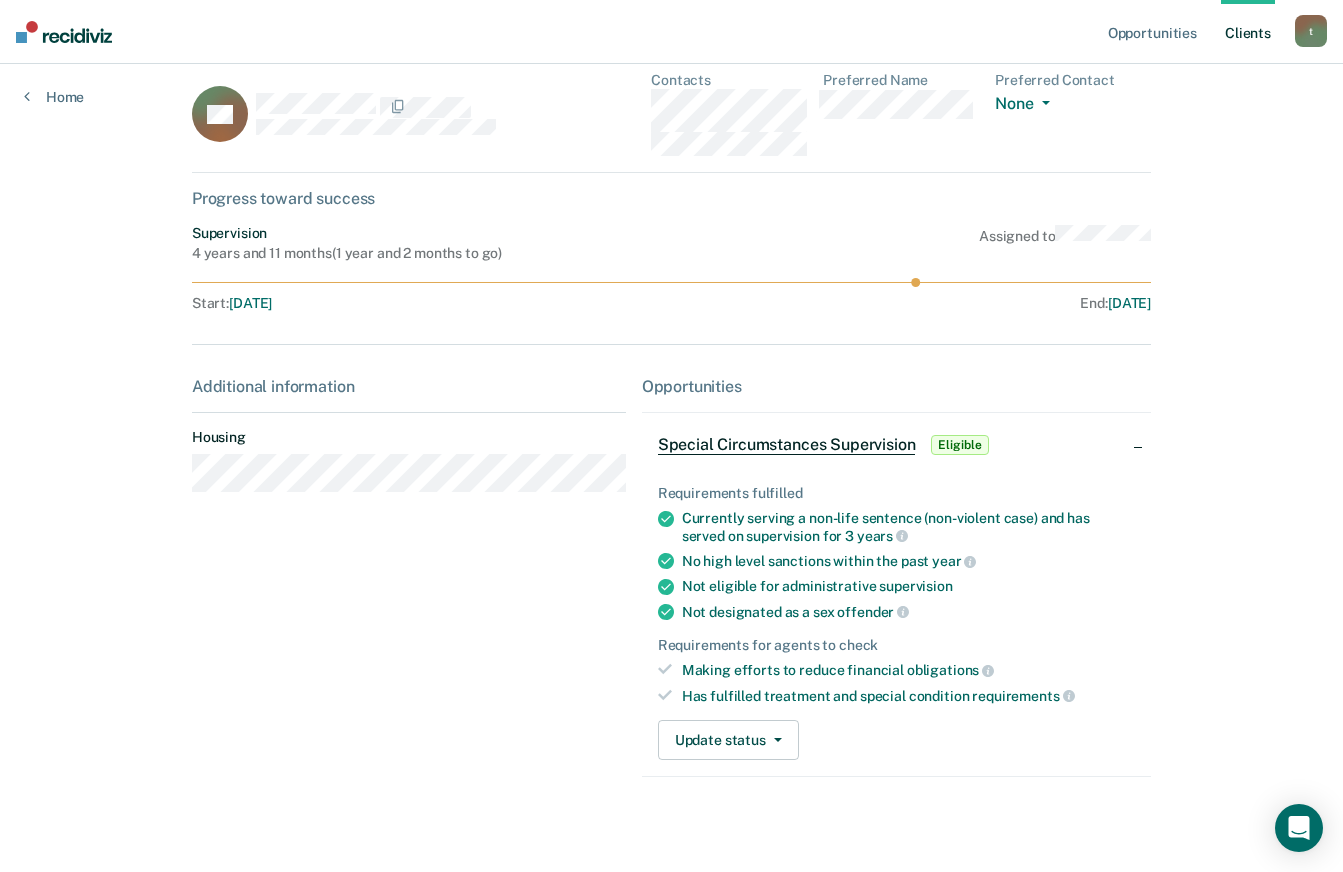 scroll, scrollTop: 33, scrollLeft: 0, axis: vertical 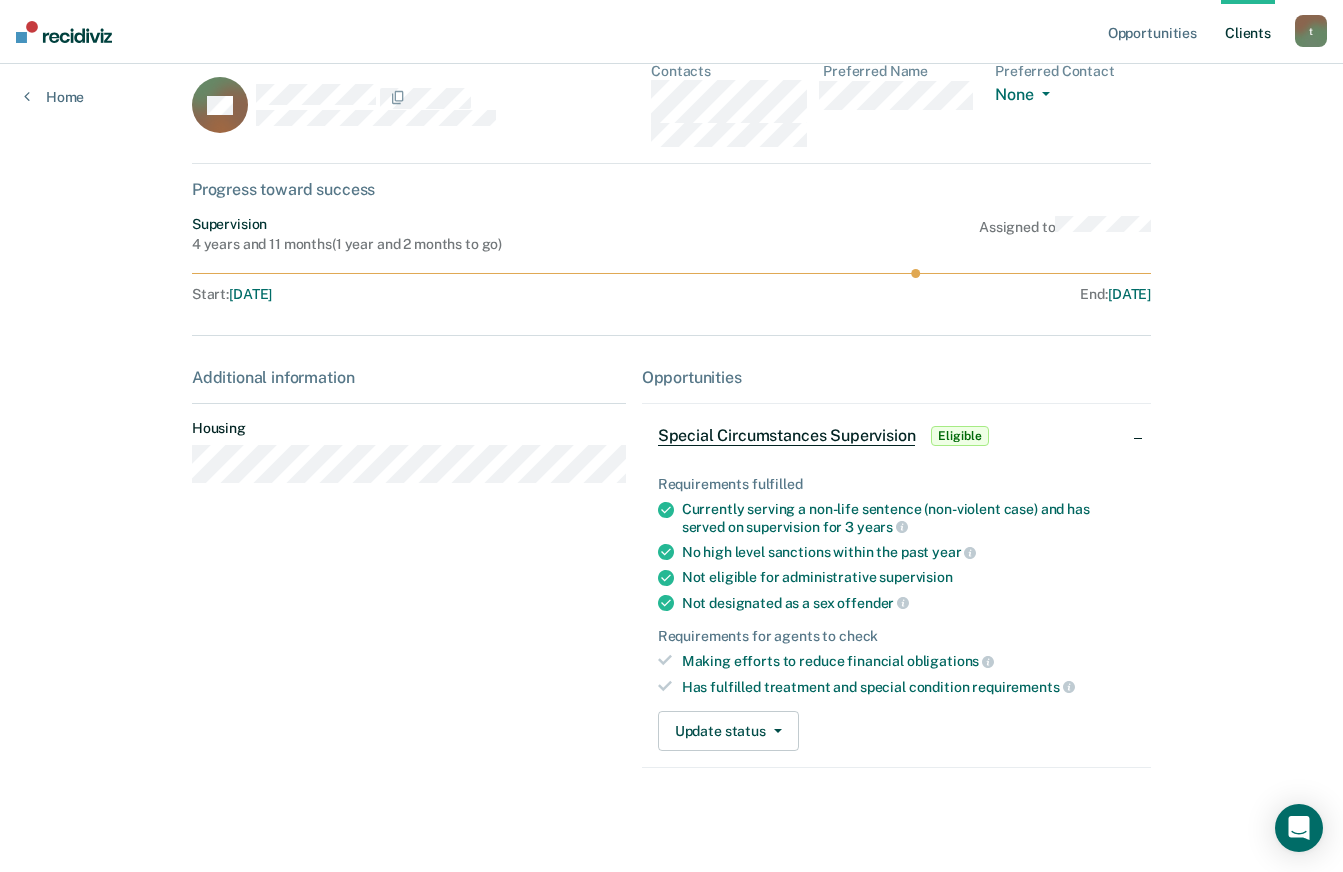 click on "Eligible" at bounding box center [959, 436] 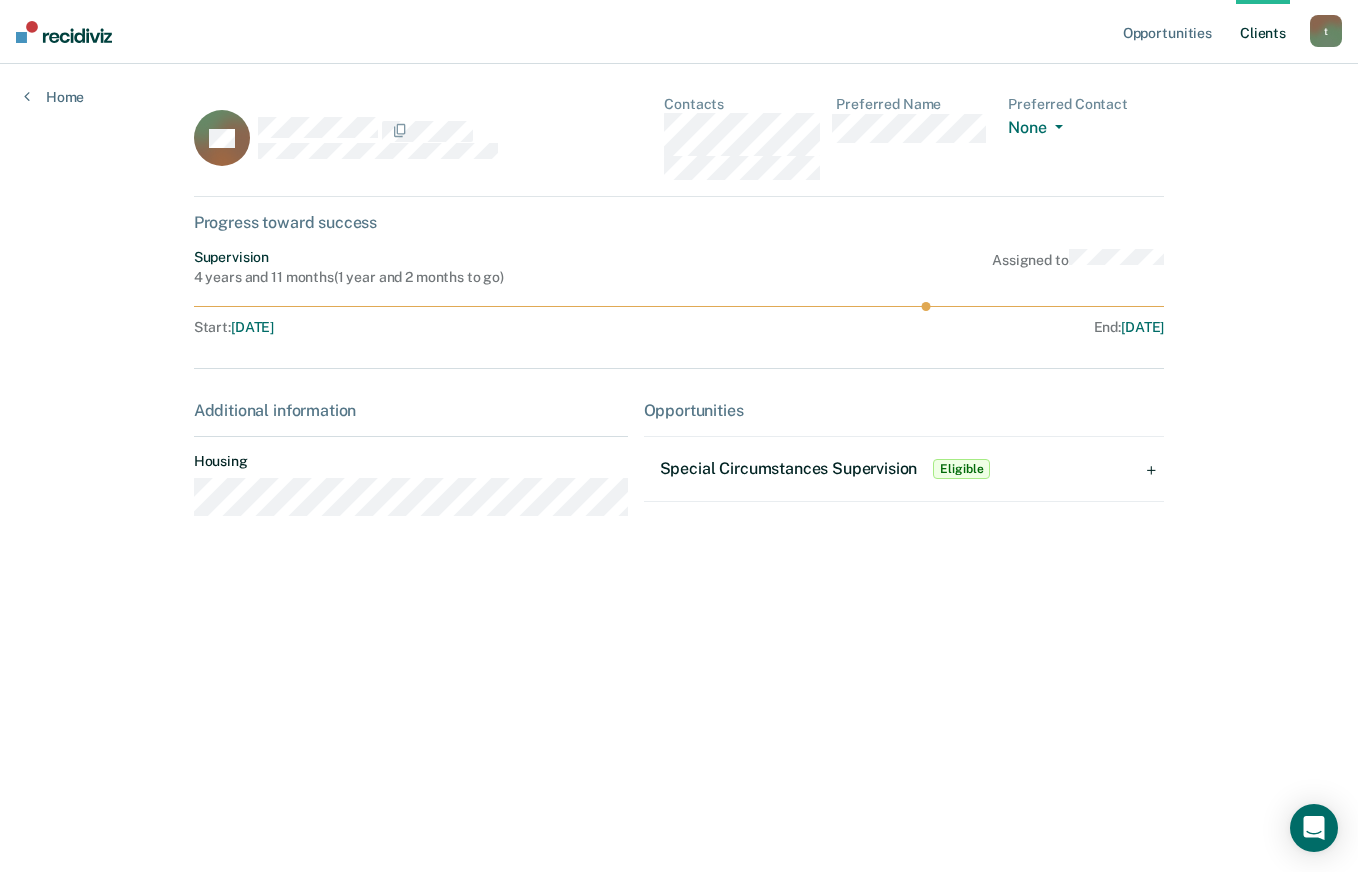 click on "Eligible" at bounding box center (961, 469) 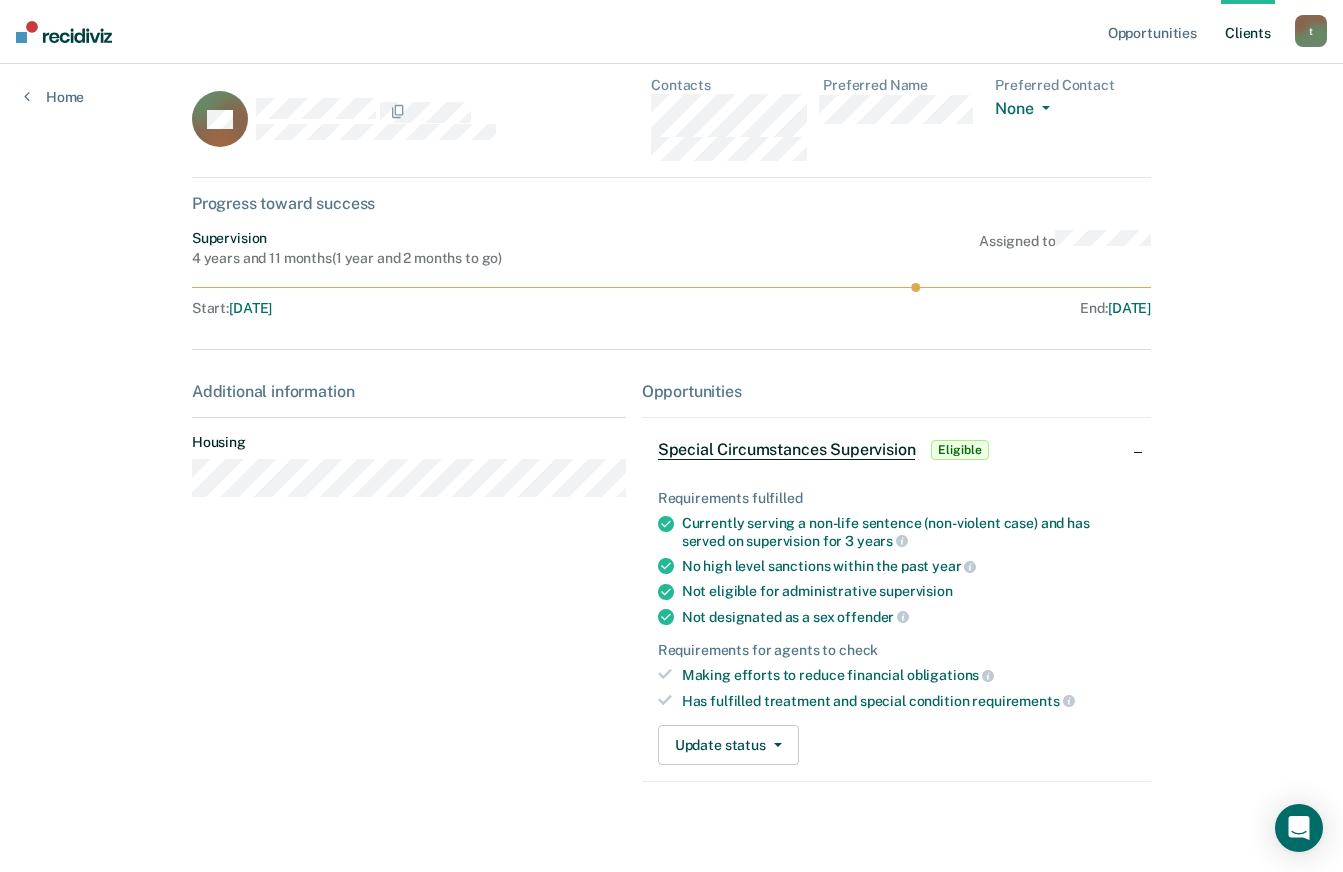scroll, scrollTop: 33, scrollLeft: 0, axis: vertical 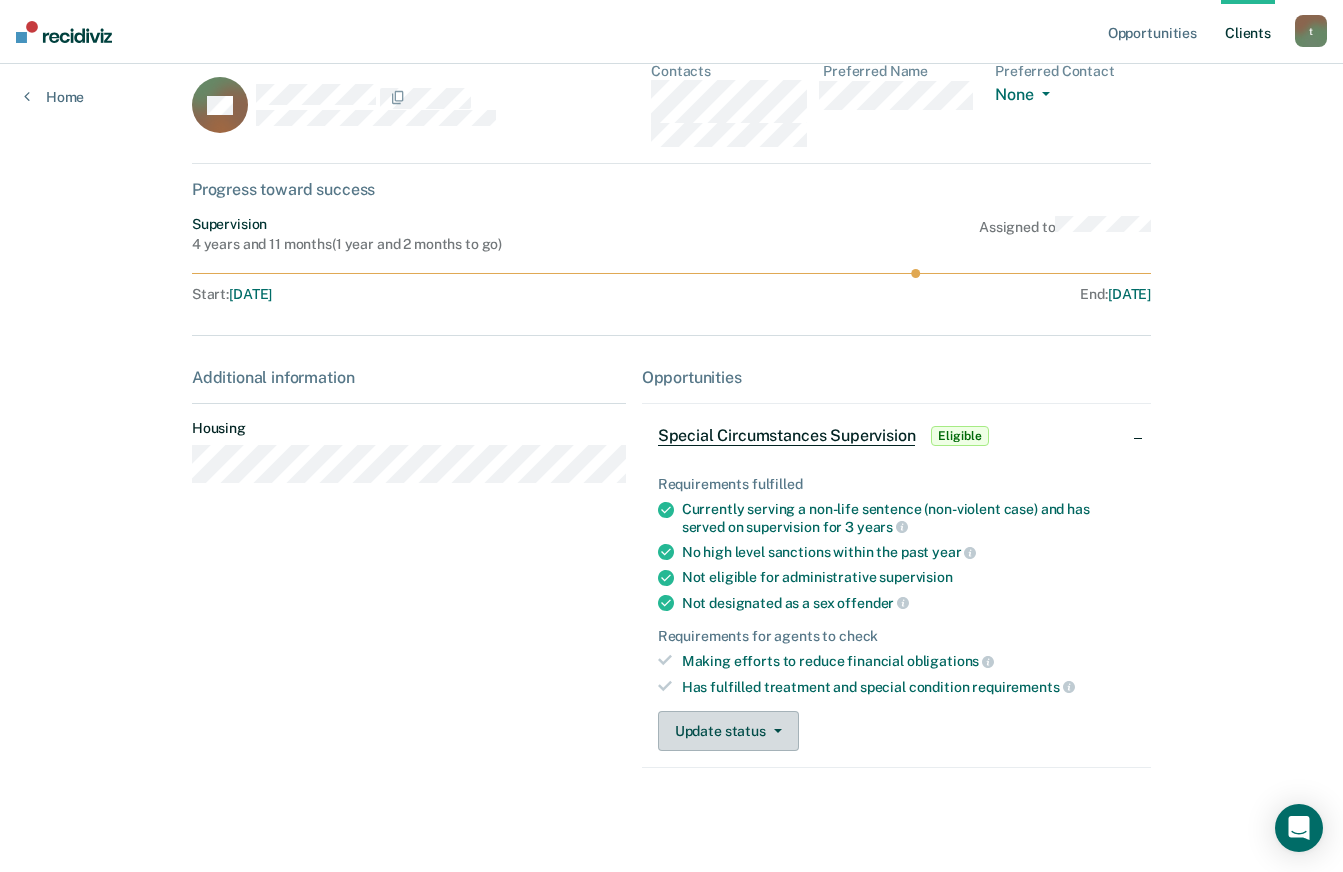 click on "Update status" at bounding box center (728, 731) 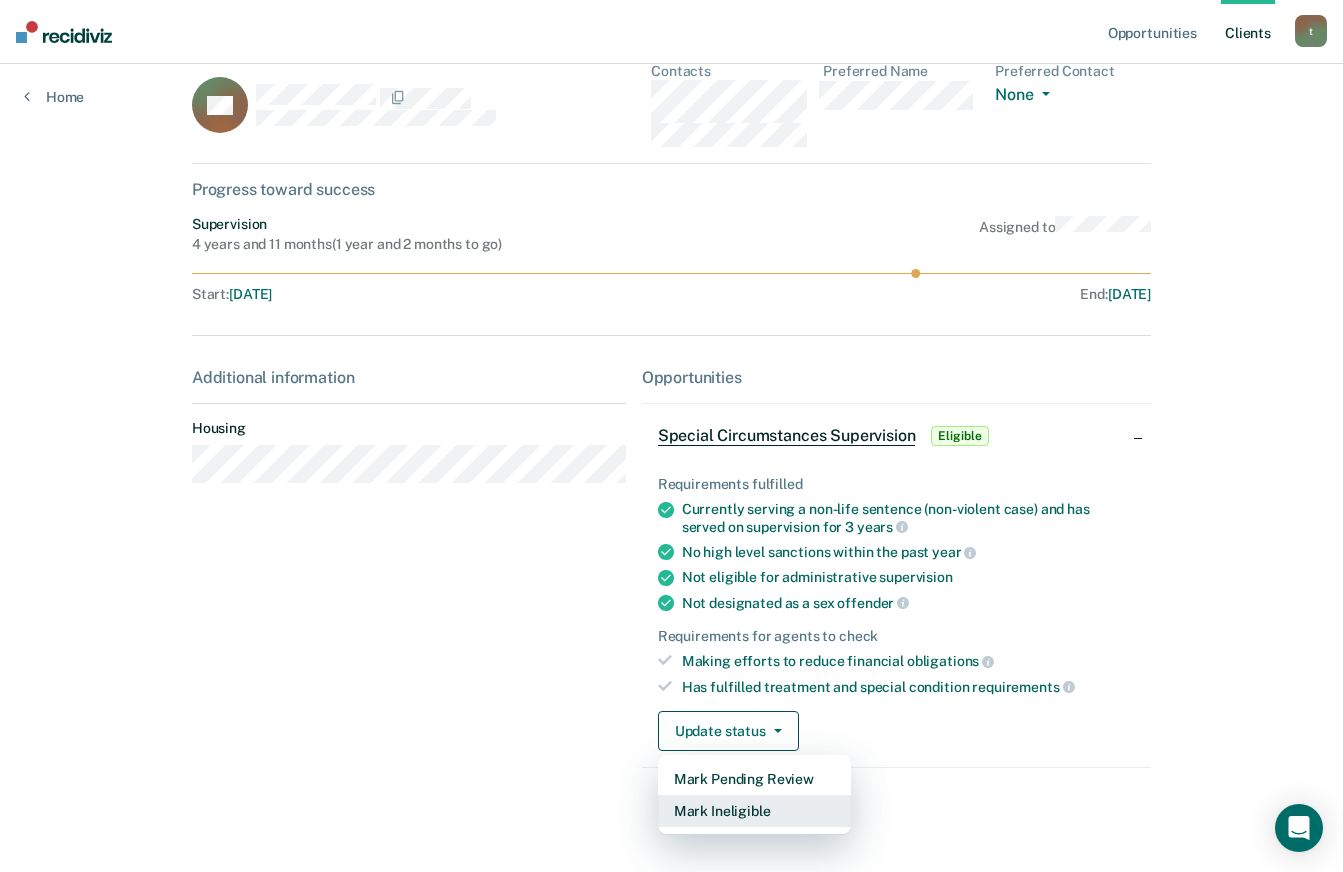 click on "Mark Ineligible" at bounding box center (754, 811) 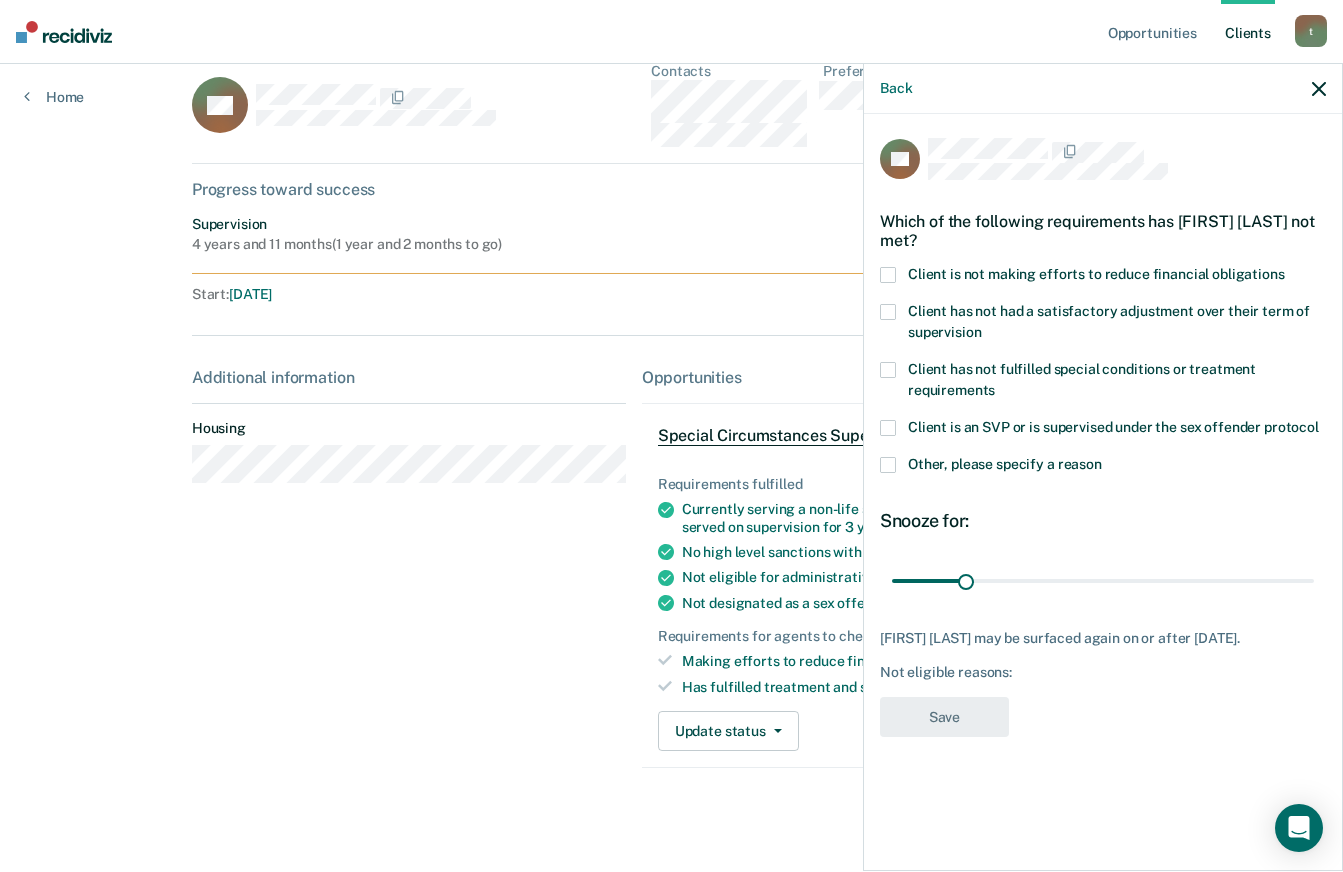 click at bounding box center (888, 275) 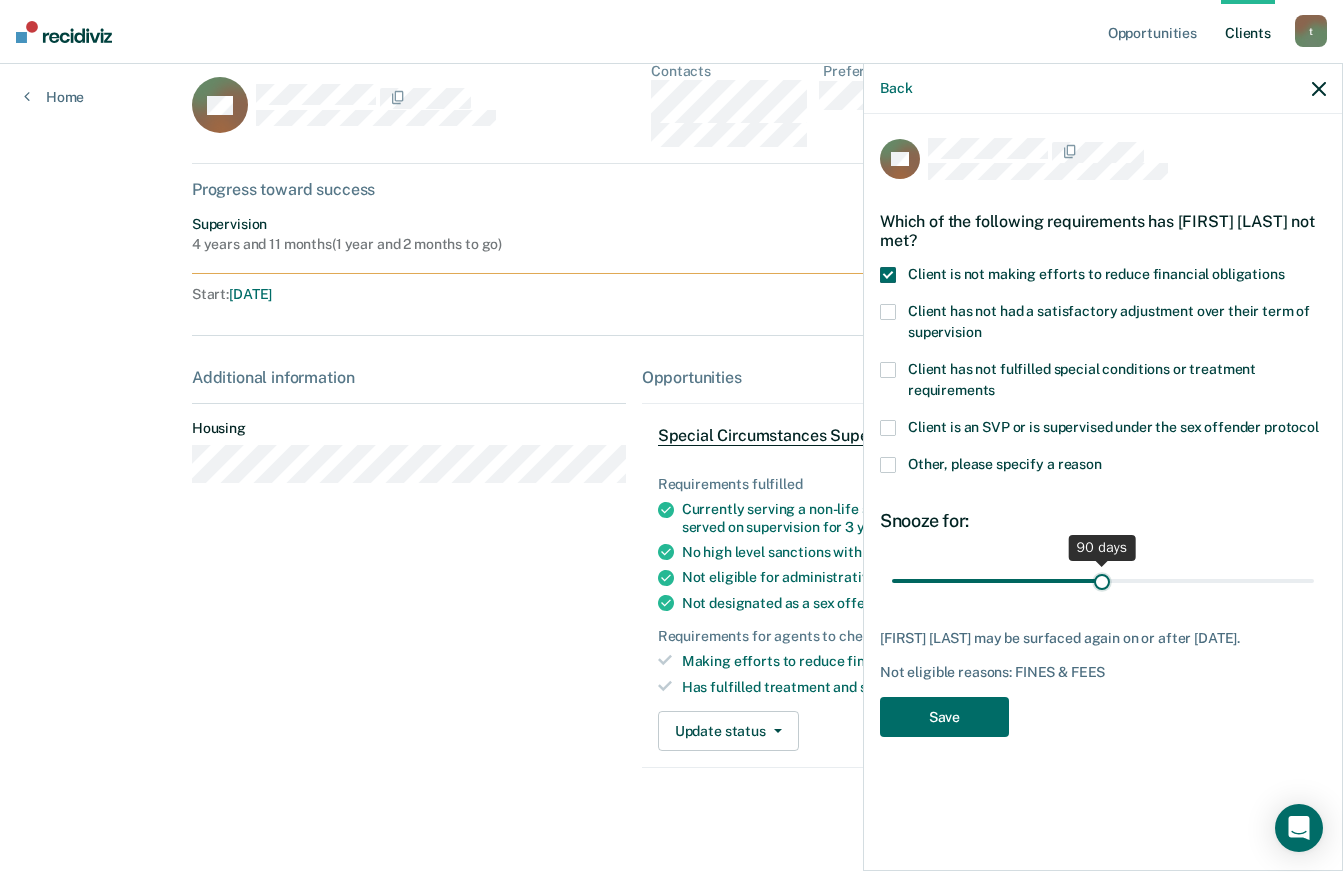 drag, startPoint x: 965, startPoint y: 579, endPoint x: 1101, endPoint y: 585, distance: 136.1323 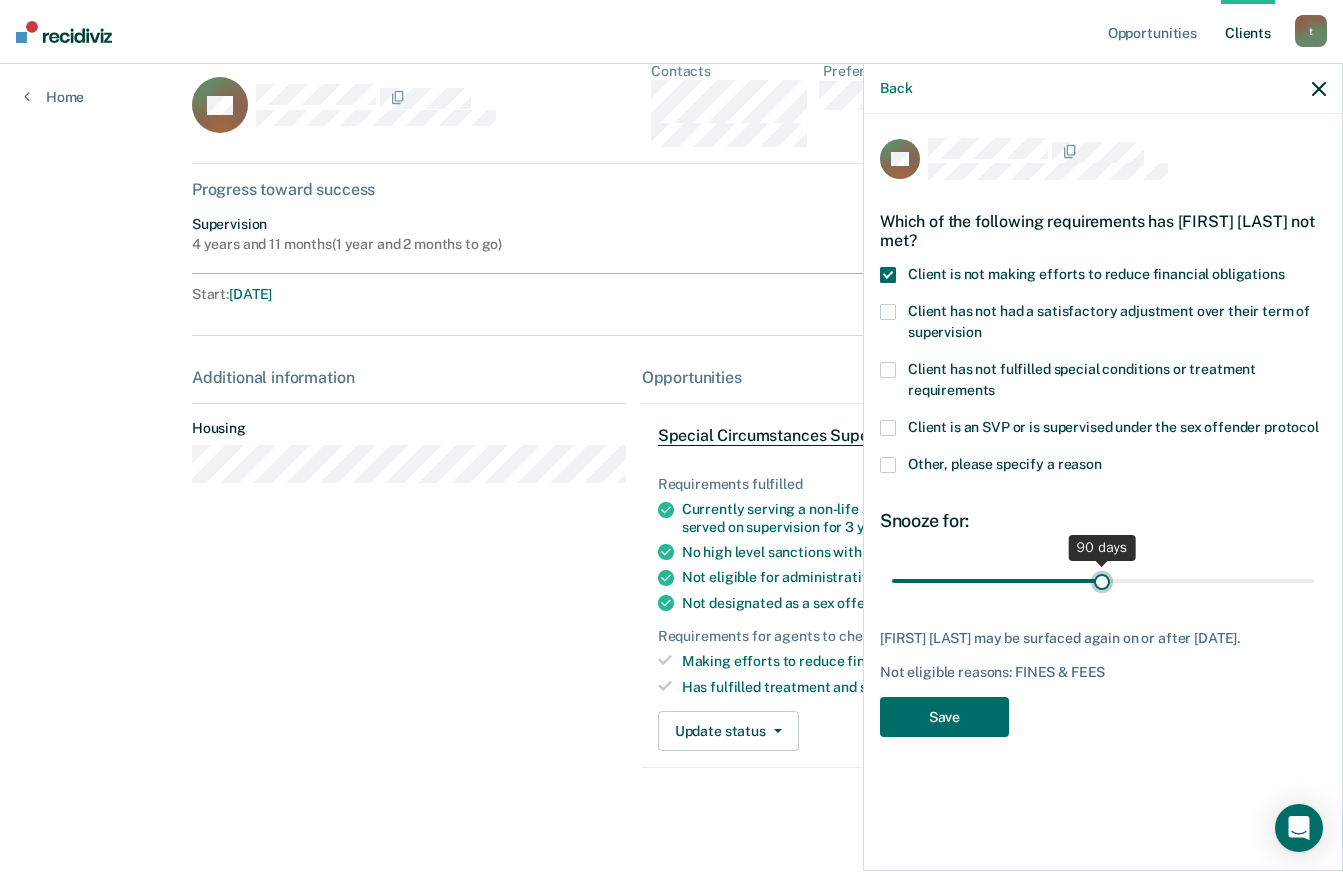type on "90" 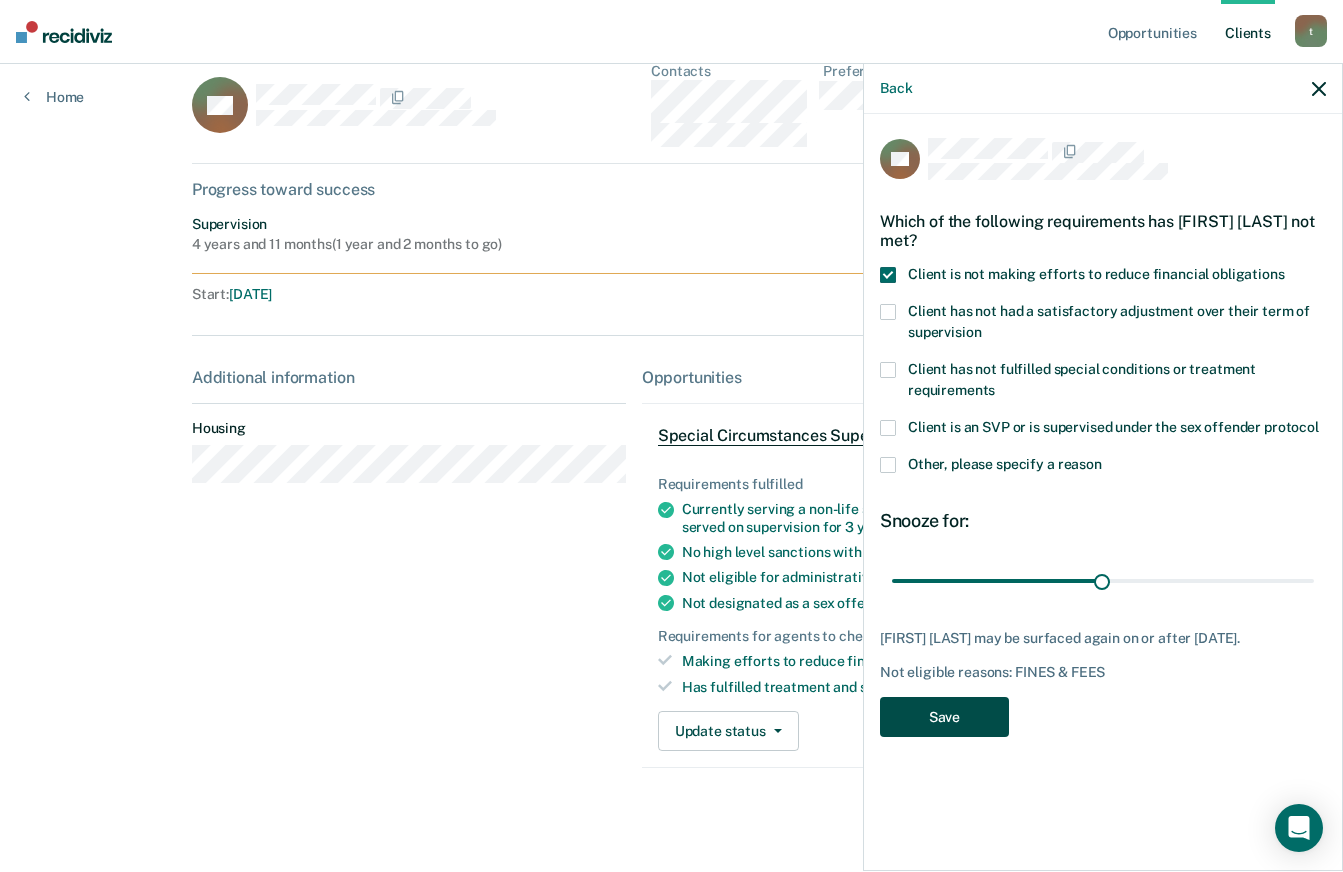 click on "Save" at bounding box center [944, 717] 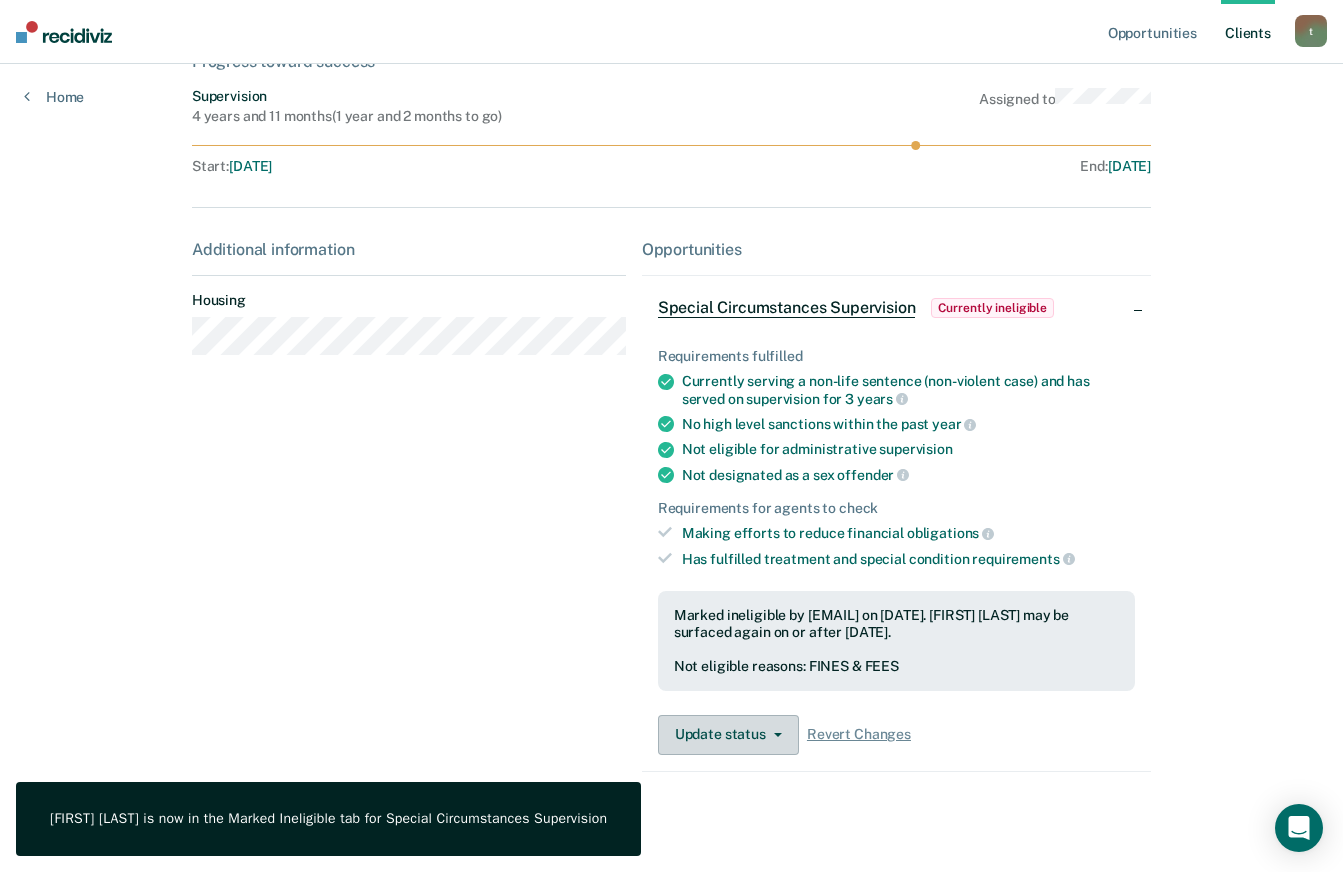 scroll, scrollTop: 165, scrollLeft: 0, axis: vertical 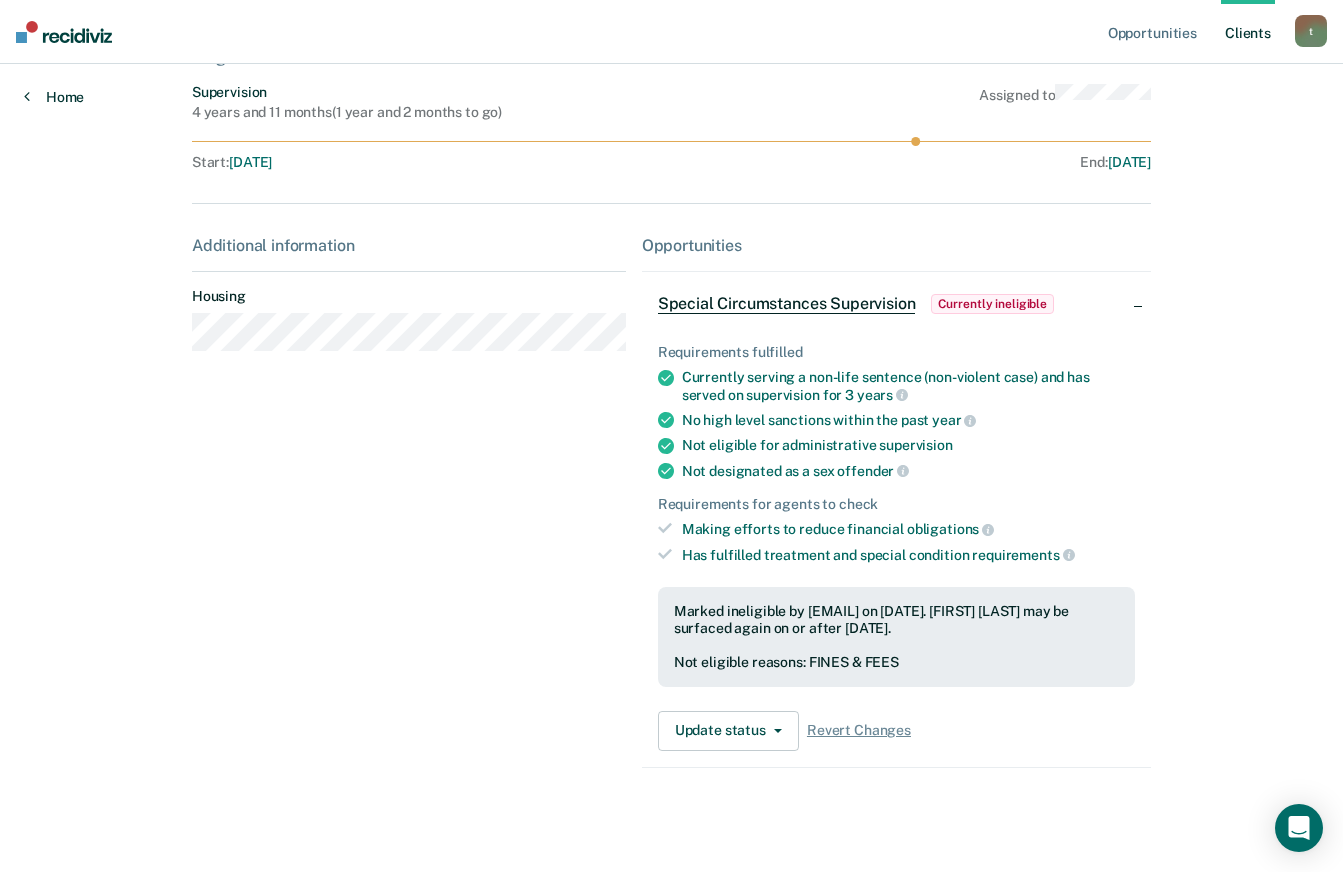click on "Home" at bounding box center [54, 97] 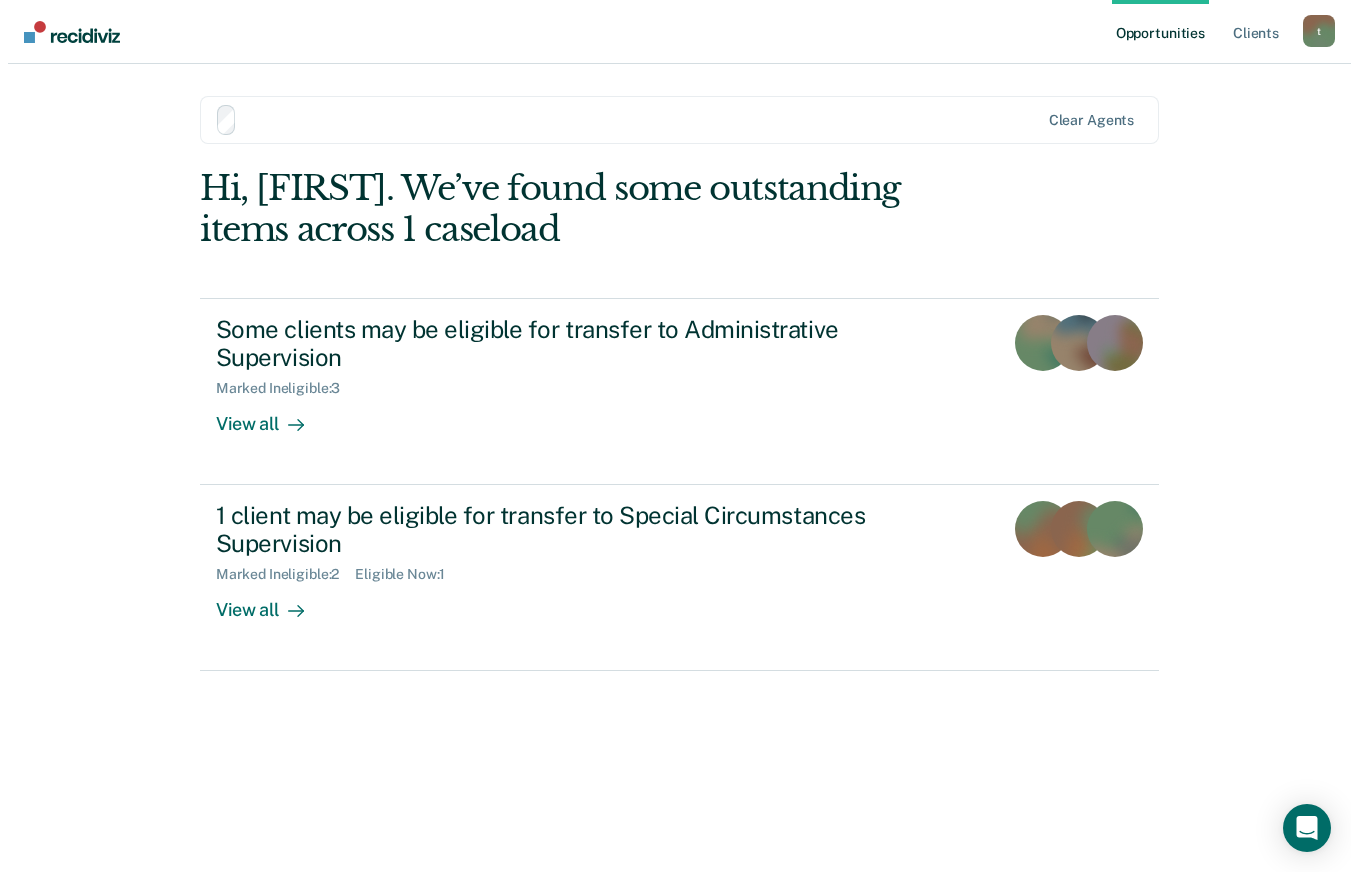 scroll, scrollTop: 0, scrollLeft: 0, axis: both 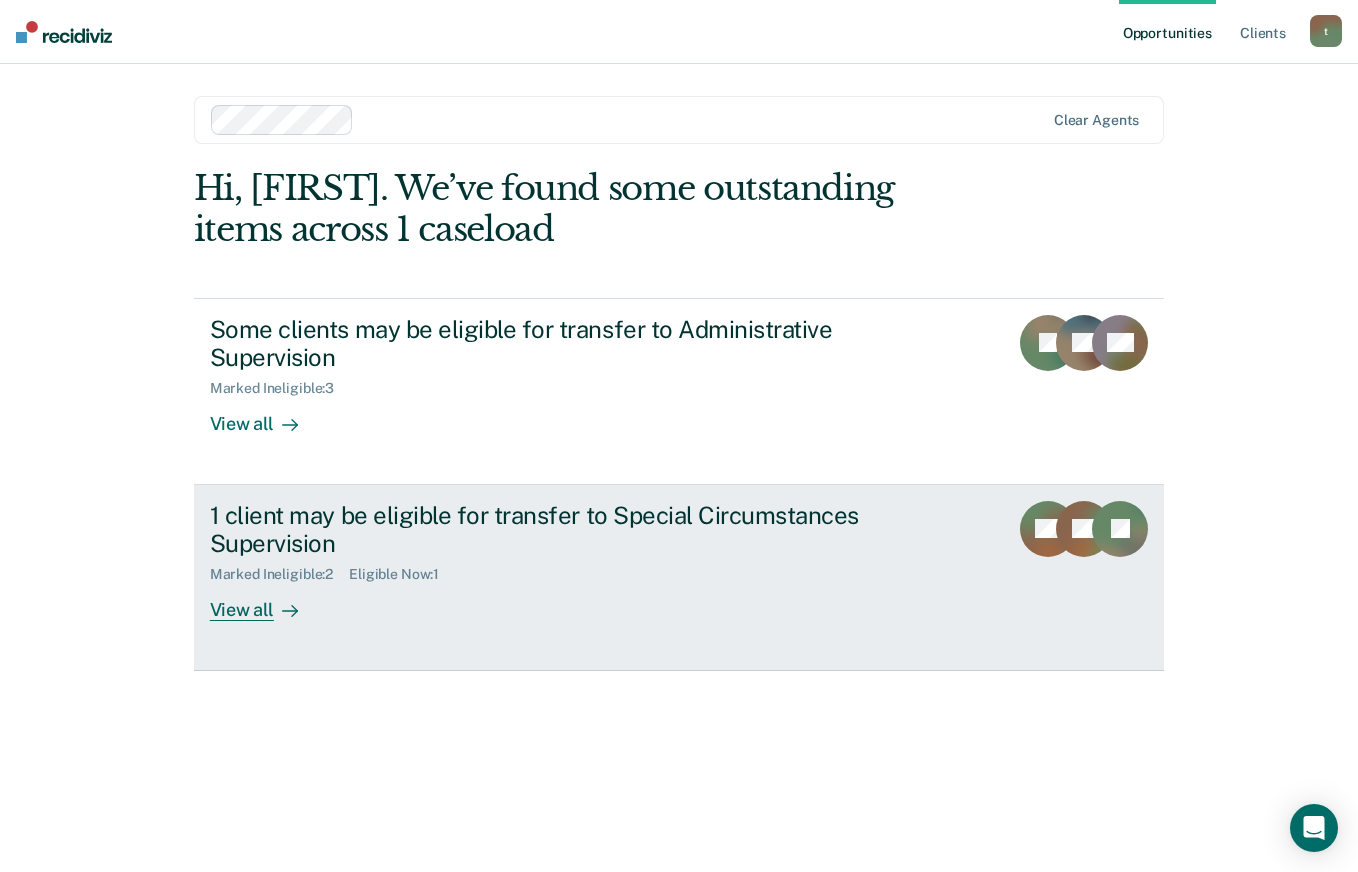 click on "View all" at bounding box center [266, 602] 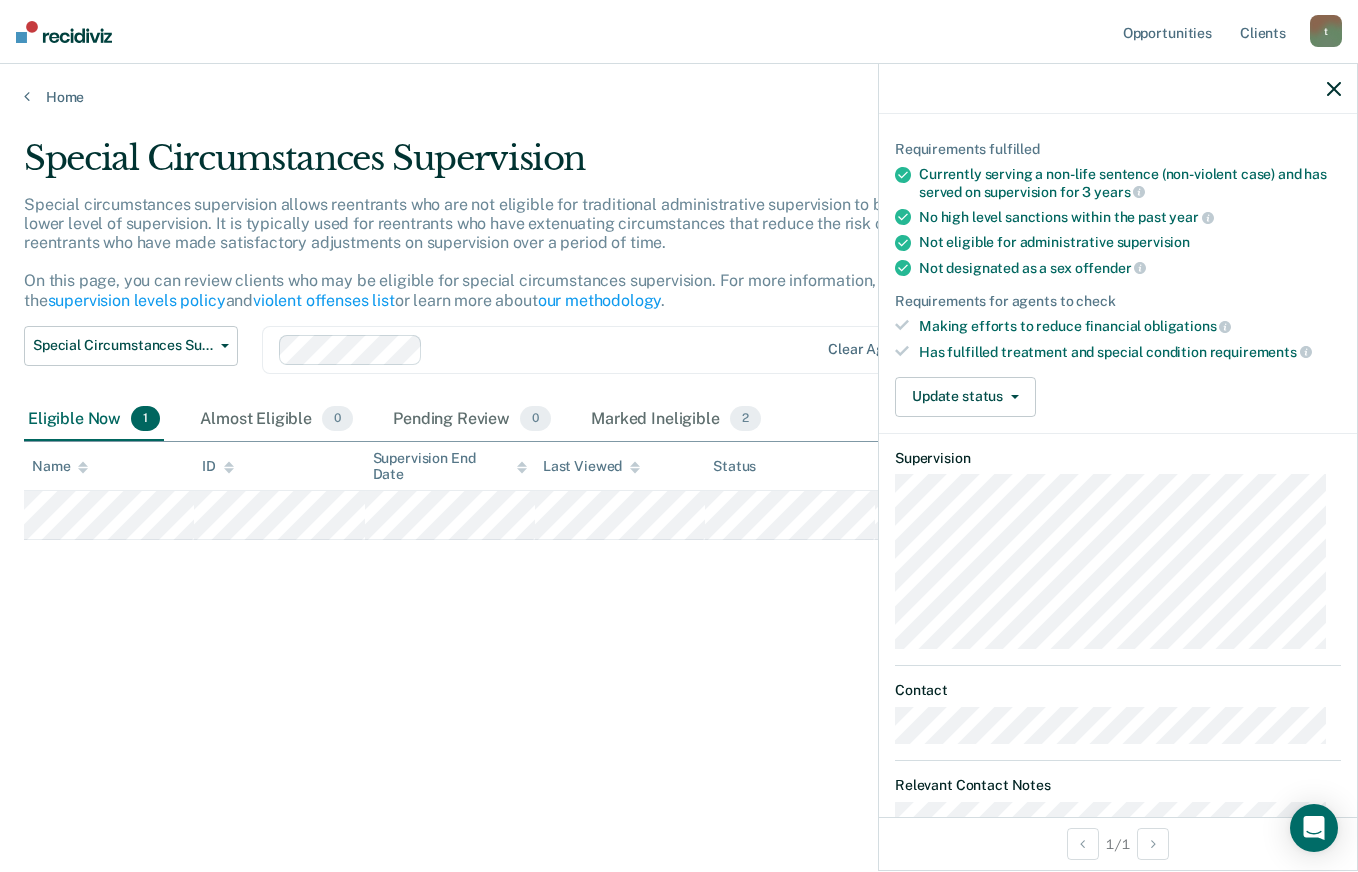 scroll, scrollTop: 188, scrollLeft: 0, axis: vertical 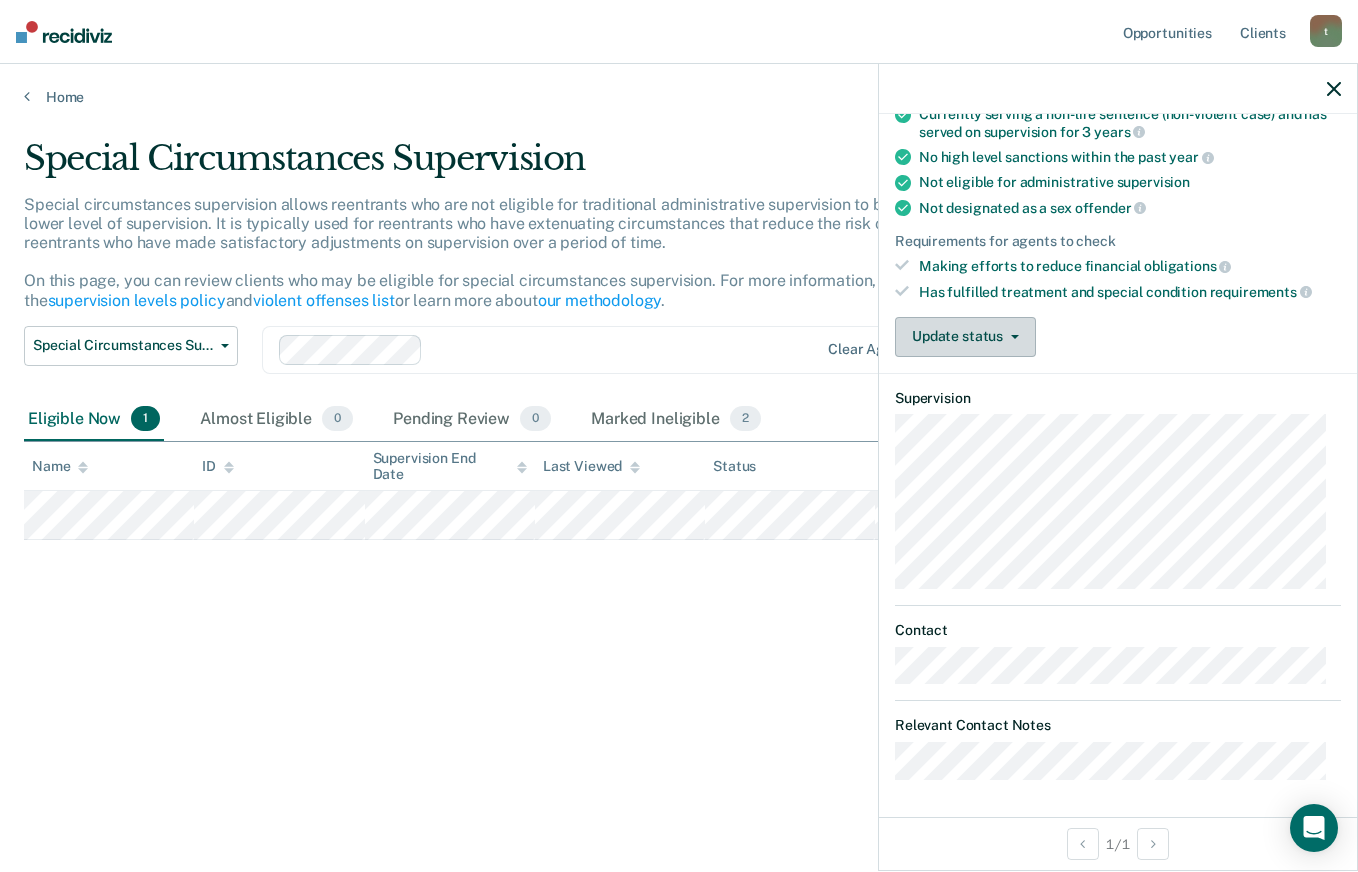 click on "Update status" at bounding box center (965, 337) 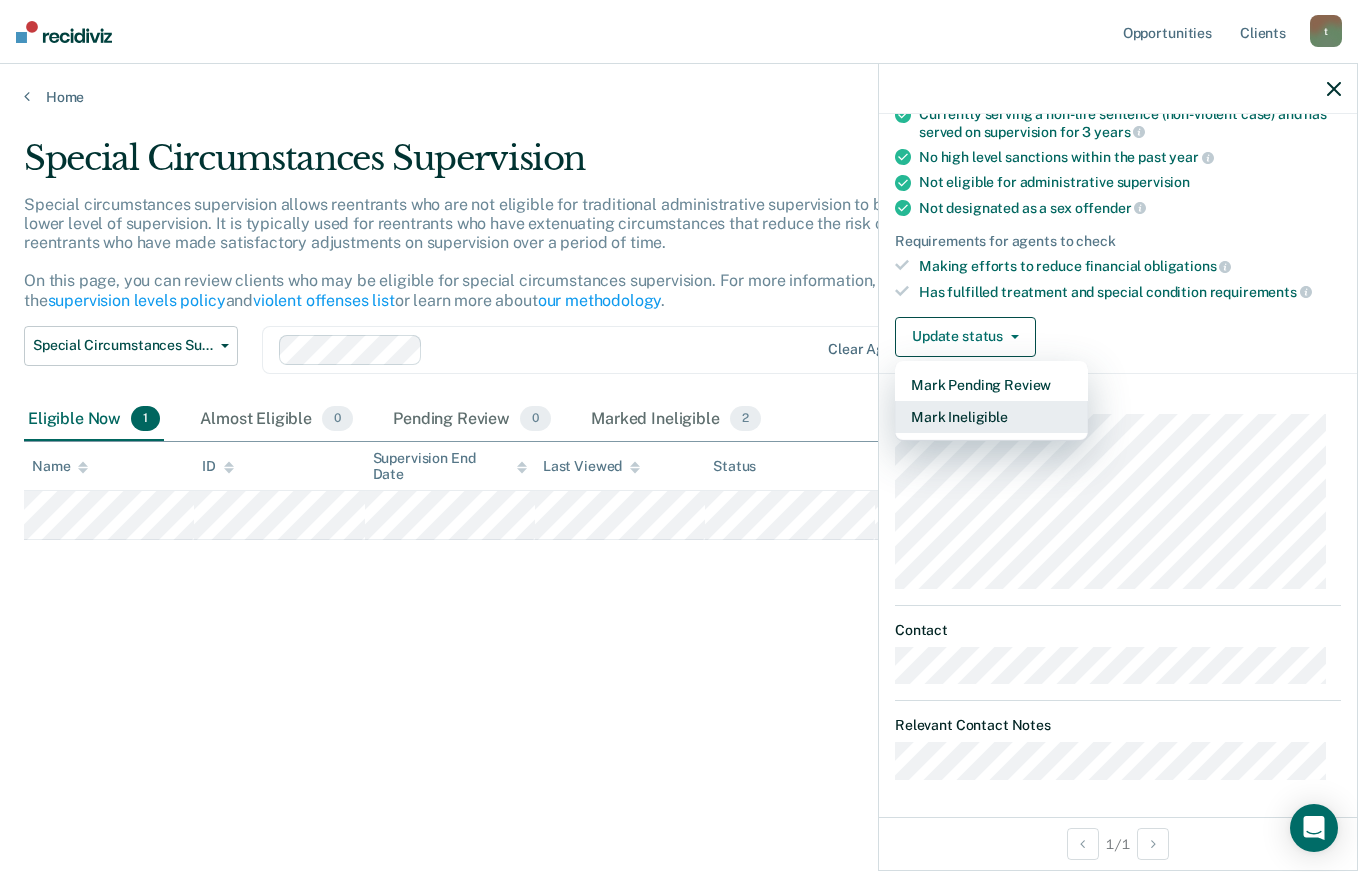 click on "Mark Ineligible" at bounding box center [991, 417] 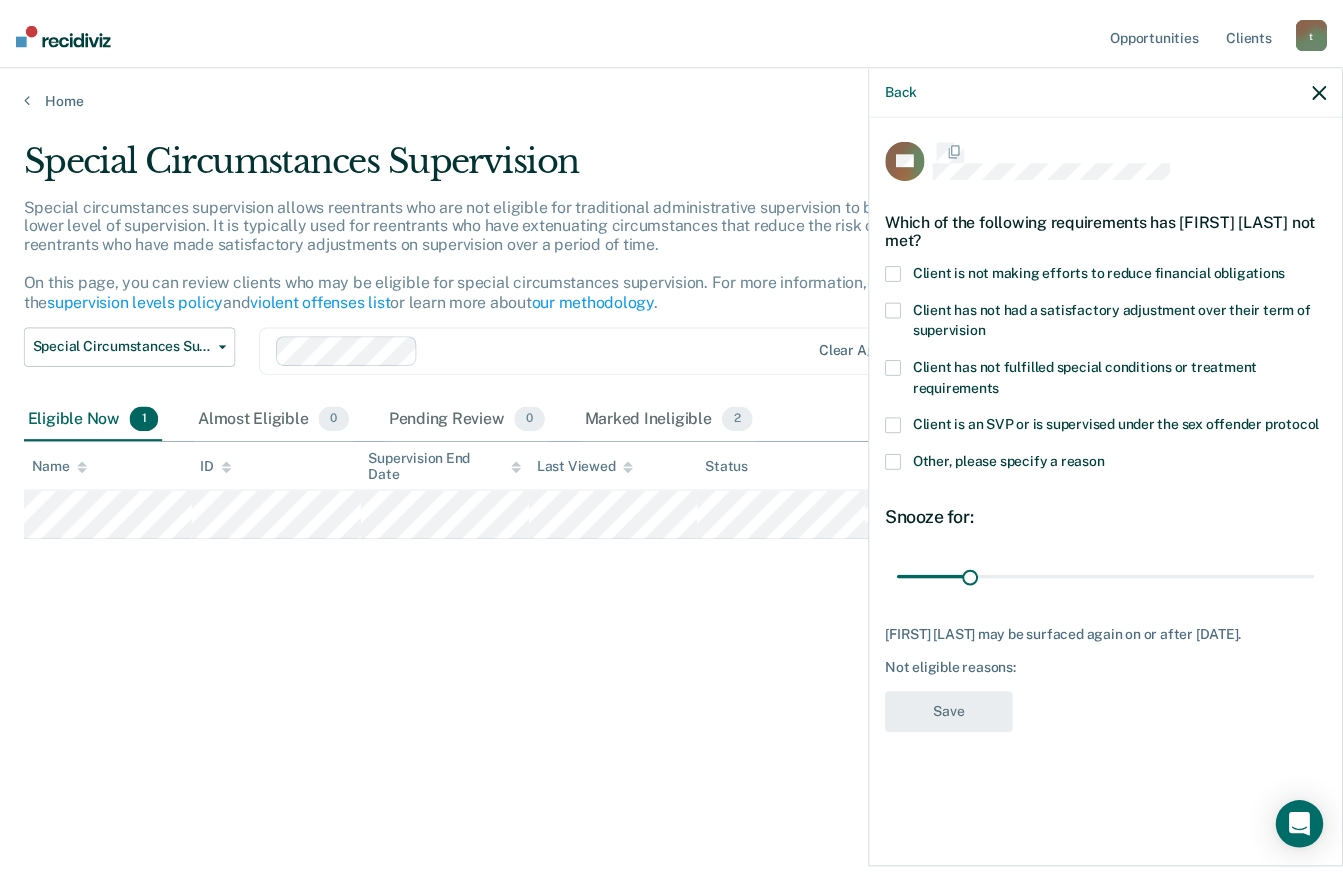 scroll, scrollTop: 0, scrollLeft: 0, axis: both 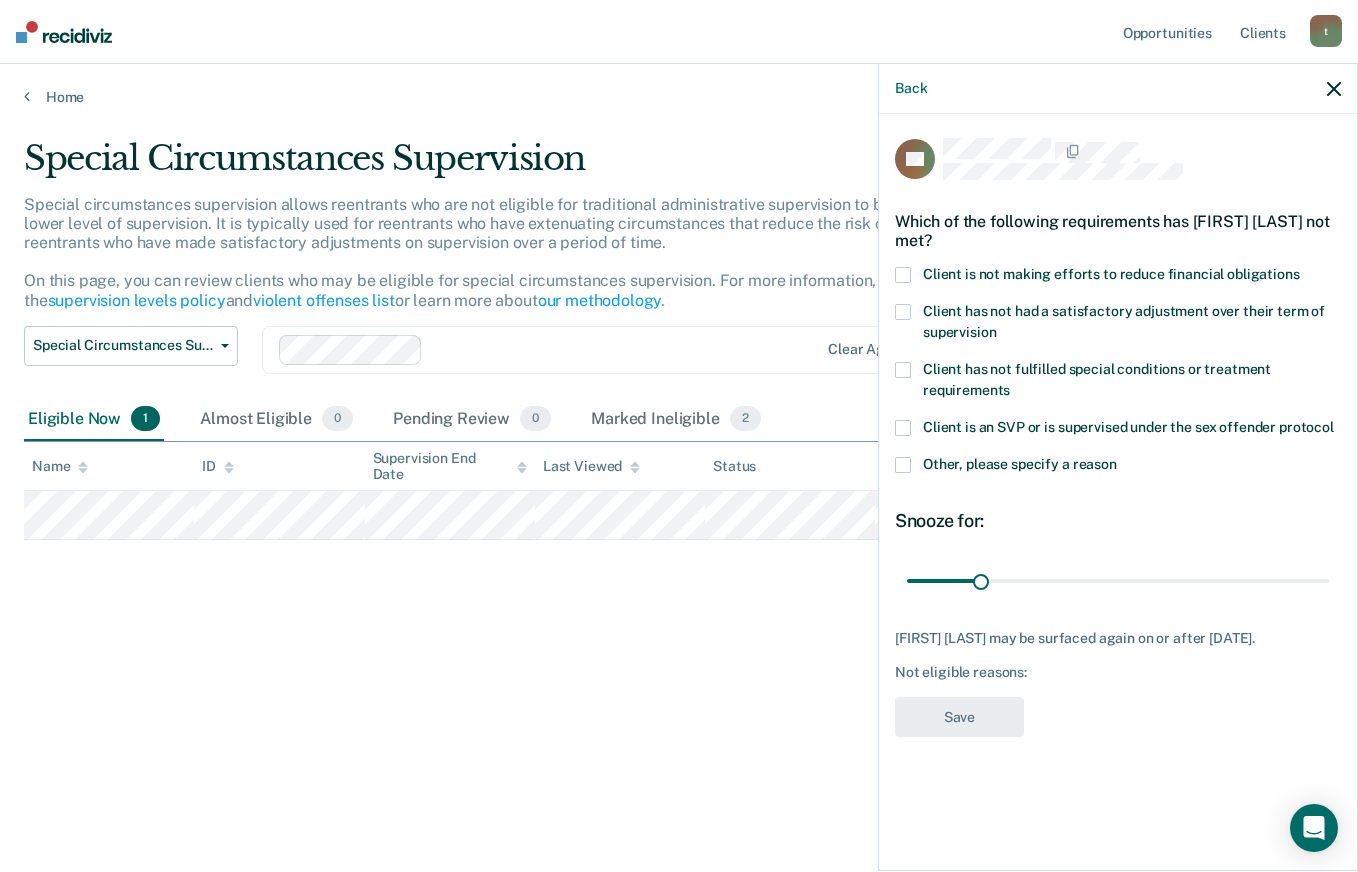 click at bounding box center [903, 275] 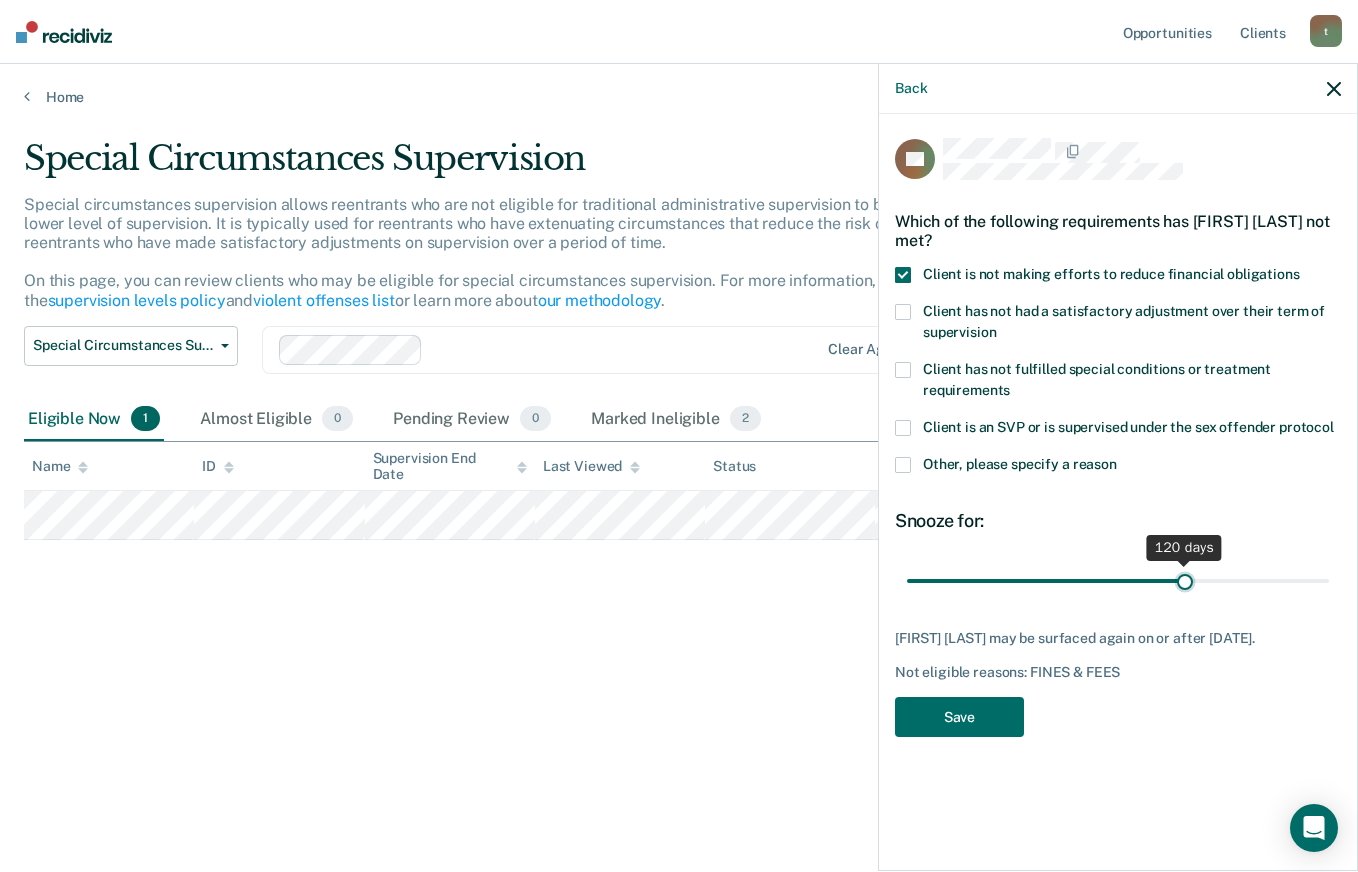drag, startPoint x: 990, startPoint y: 579, endPoint x: 1184, endPoint y: 583, distance: 194.04123 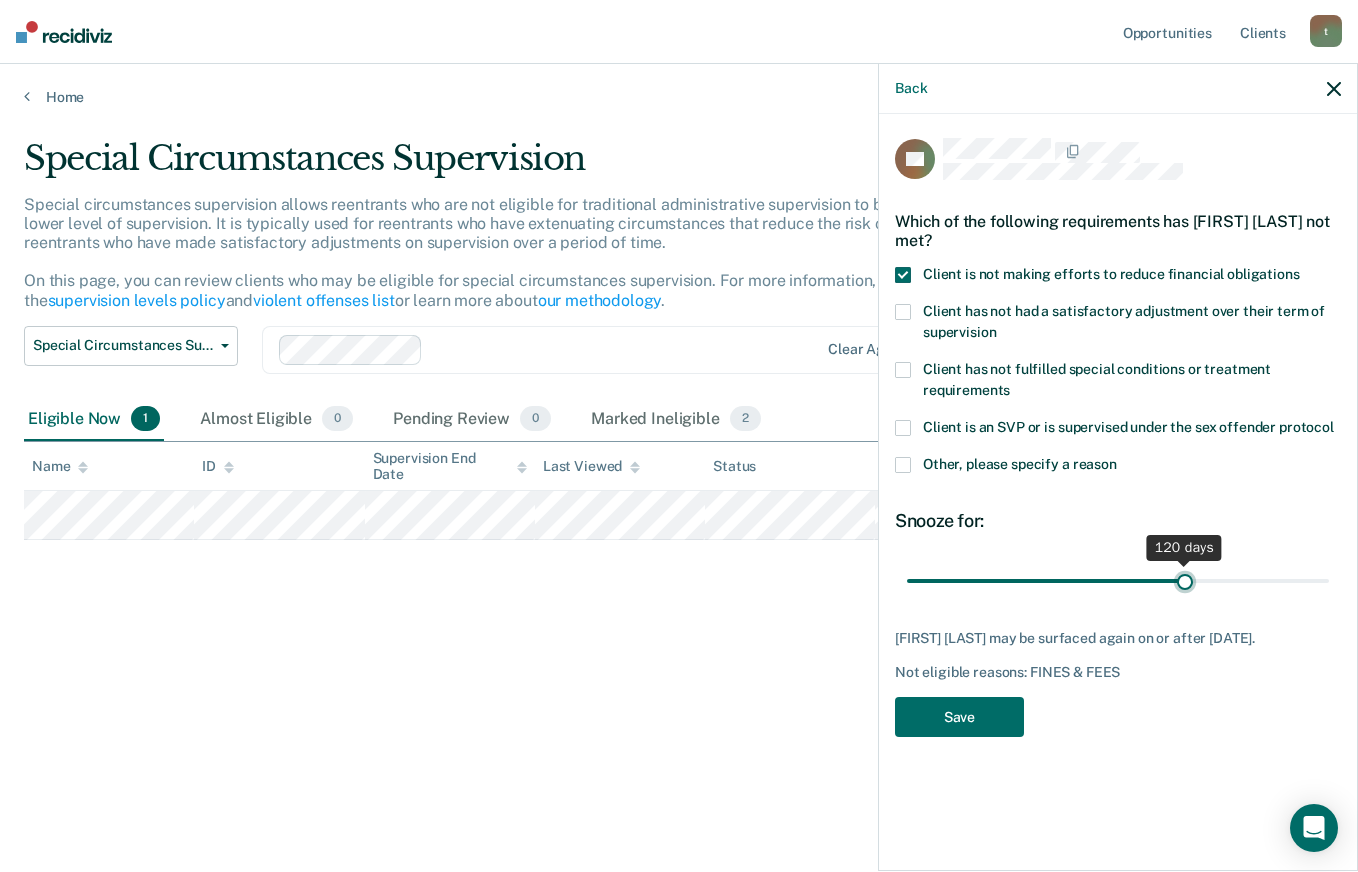 type on "120" 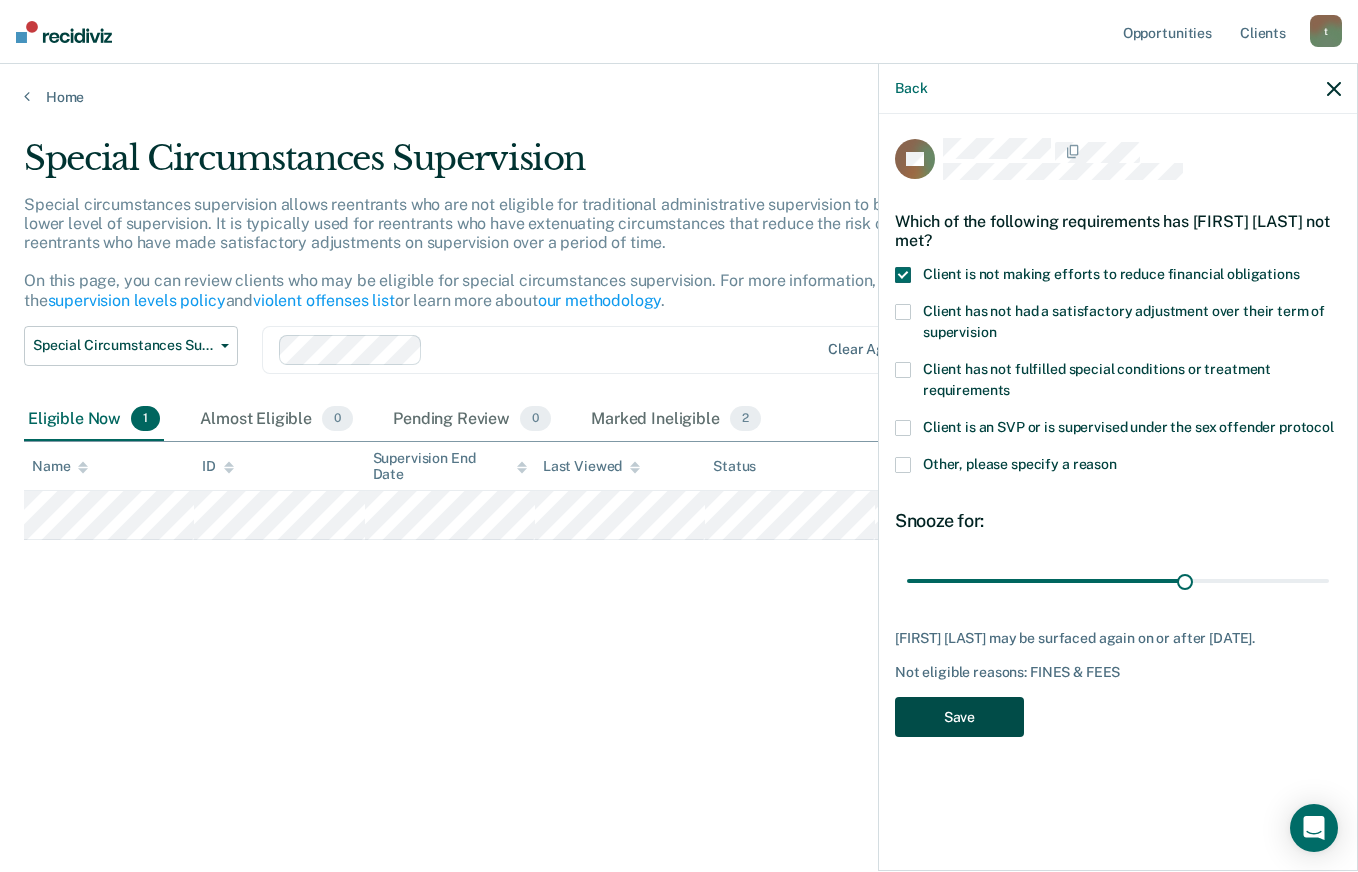 click on "Save" at bounding box center (959, 717) 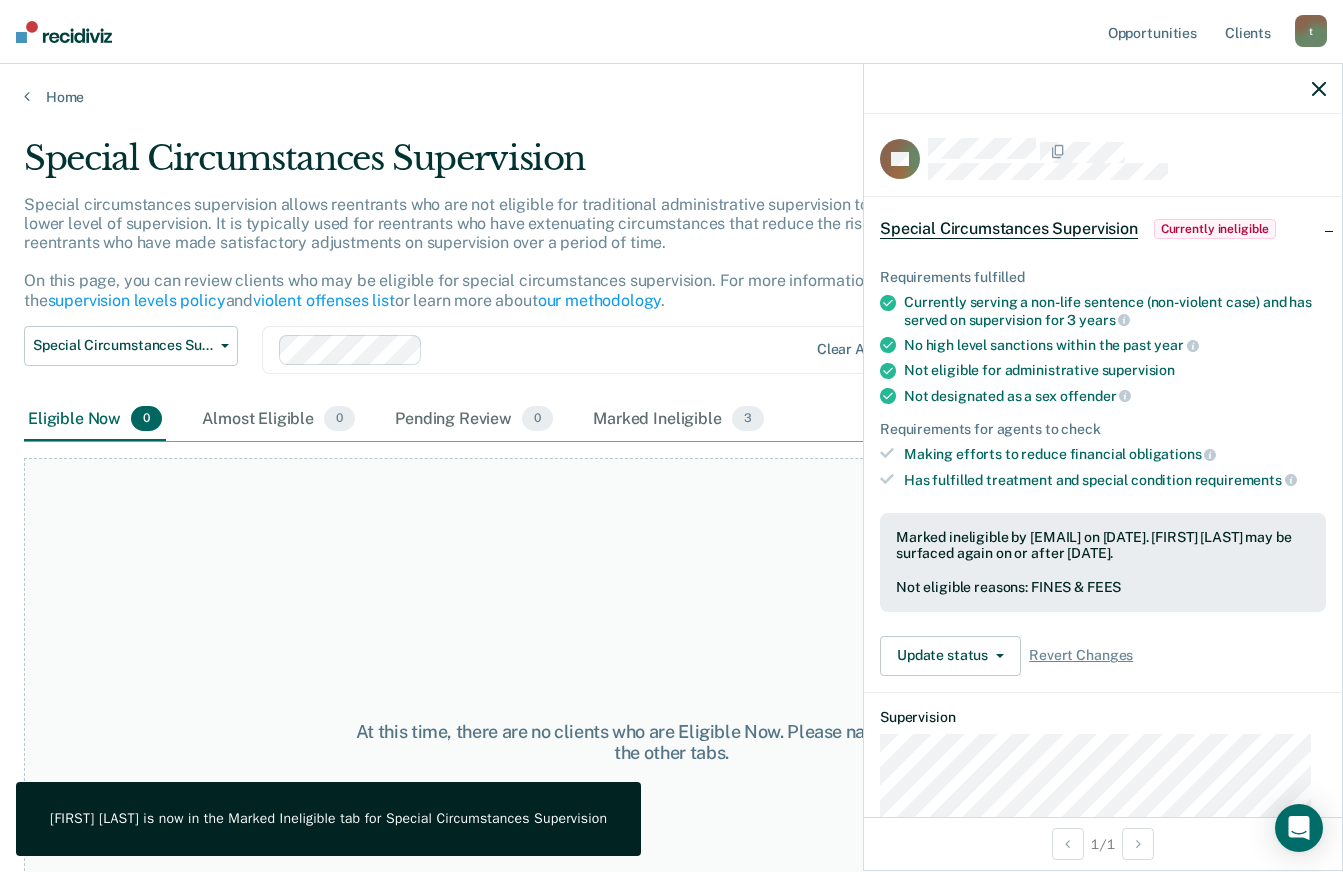 click on "Special Circumstances Supervision Special circumstances supervision allows reentrants who are not eligible for traditional administrative supervision to be supervised at a lower level of supervision. It is typically used for reentrants who have extenuating circumstances that reduce the risk of re-offending or reentrants who have made satisfactory adjustments on supervision over a period of time. On this page, you can review clients who may be eligible for special circumstances supervision. For more information, please refer to the supervision levels policy and violent offenses list or learn more about our methodology . Special Circumstances Supervision Administrative Supervision Special Circumstances Supervision Clear agents Eligible Now 0 Almost Eligible 0 Pending Review 0 Marked Ineligible 3 To pick up a draggable item, press the space bar. While dragging, use the arrow keys to move the item. Press space again to drop the item in its new position, or press escape to cancel." at bounding box center [671, 486] 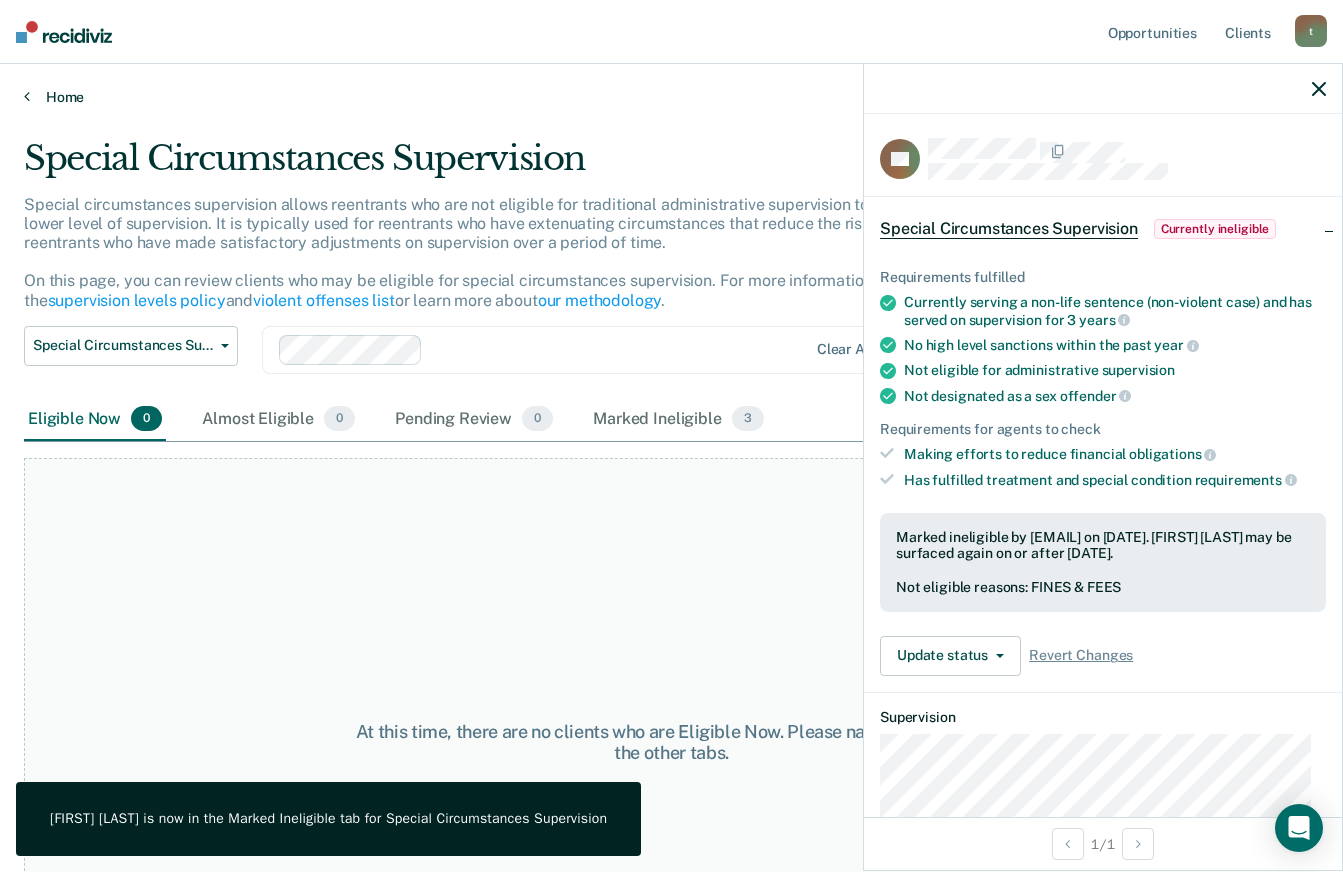 click on "Home" at bounding box center (671, 97) 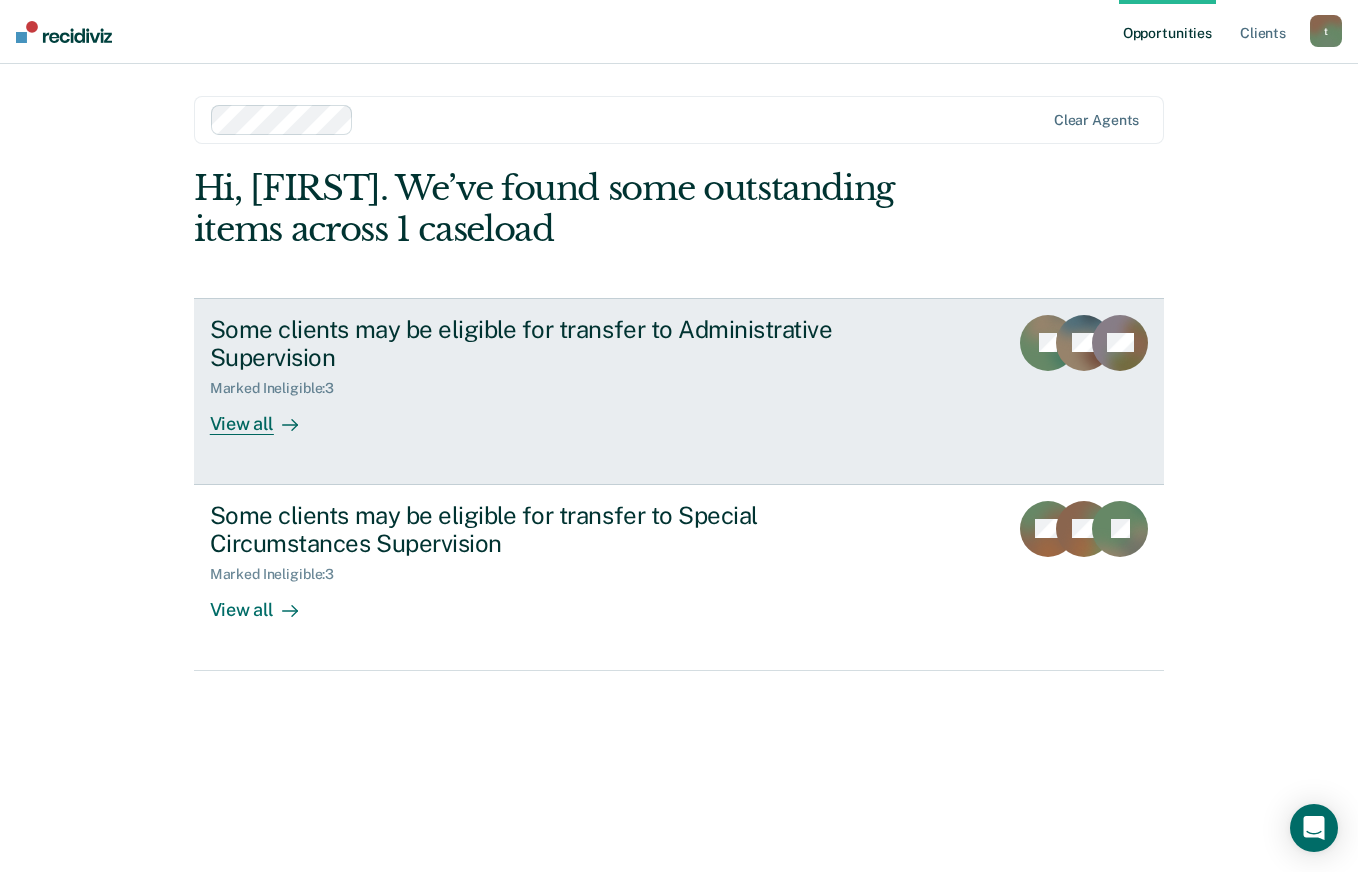 click on "View all" at bounding box center [266, 416] 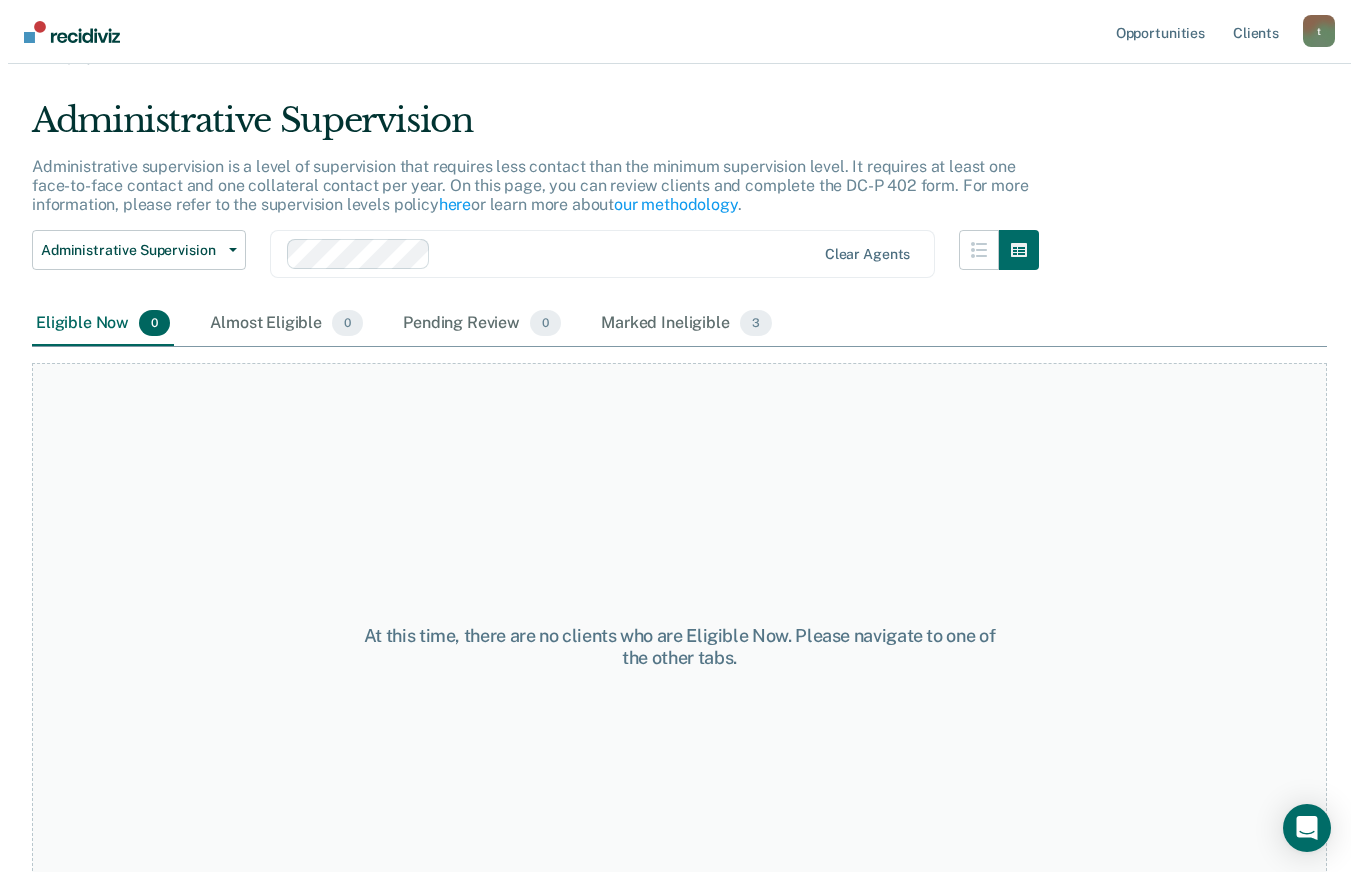 scroll, scrollTop: 0, scrollLeft: 0, axis: both 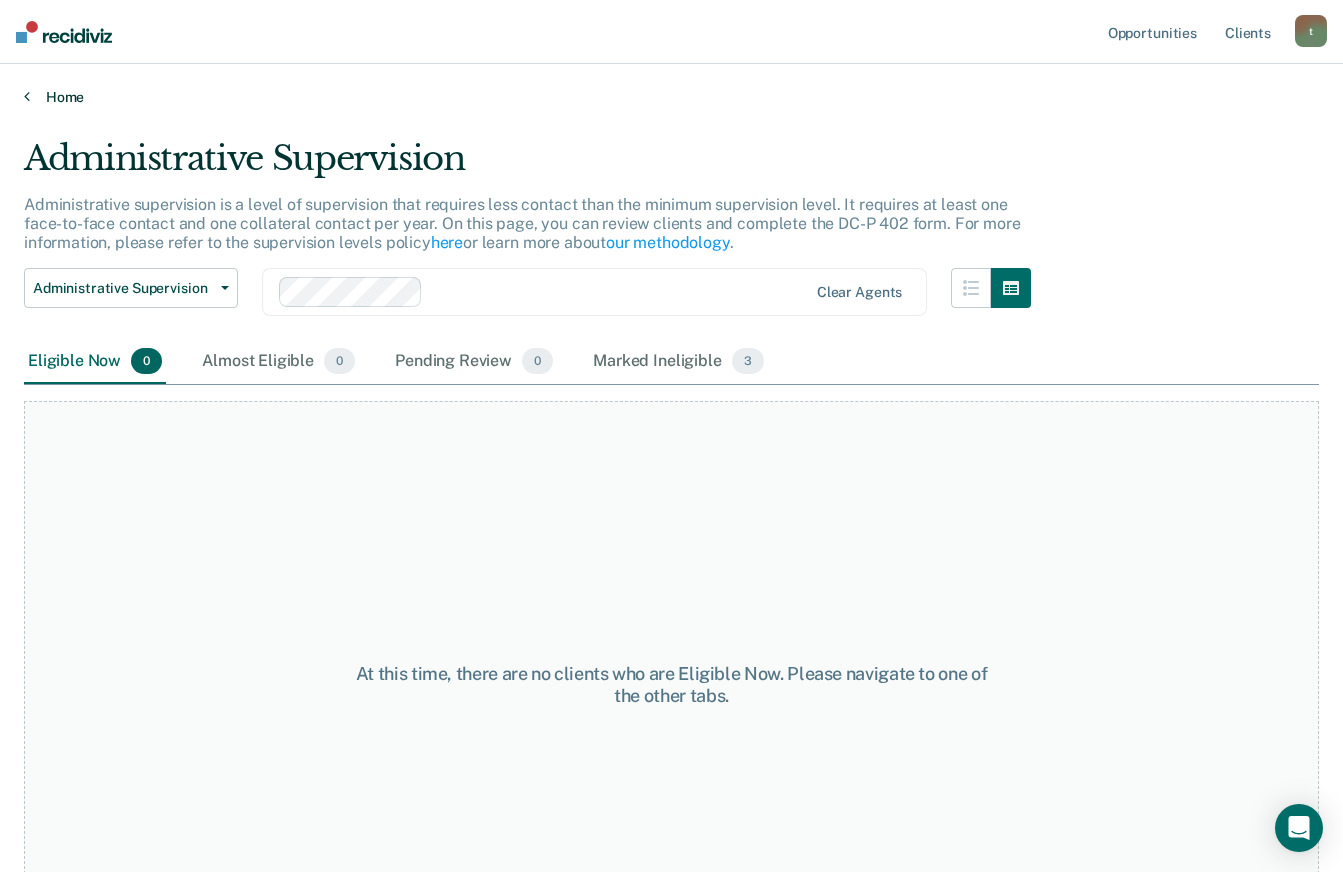click on "Home" at bounding box center [671, 97] 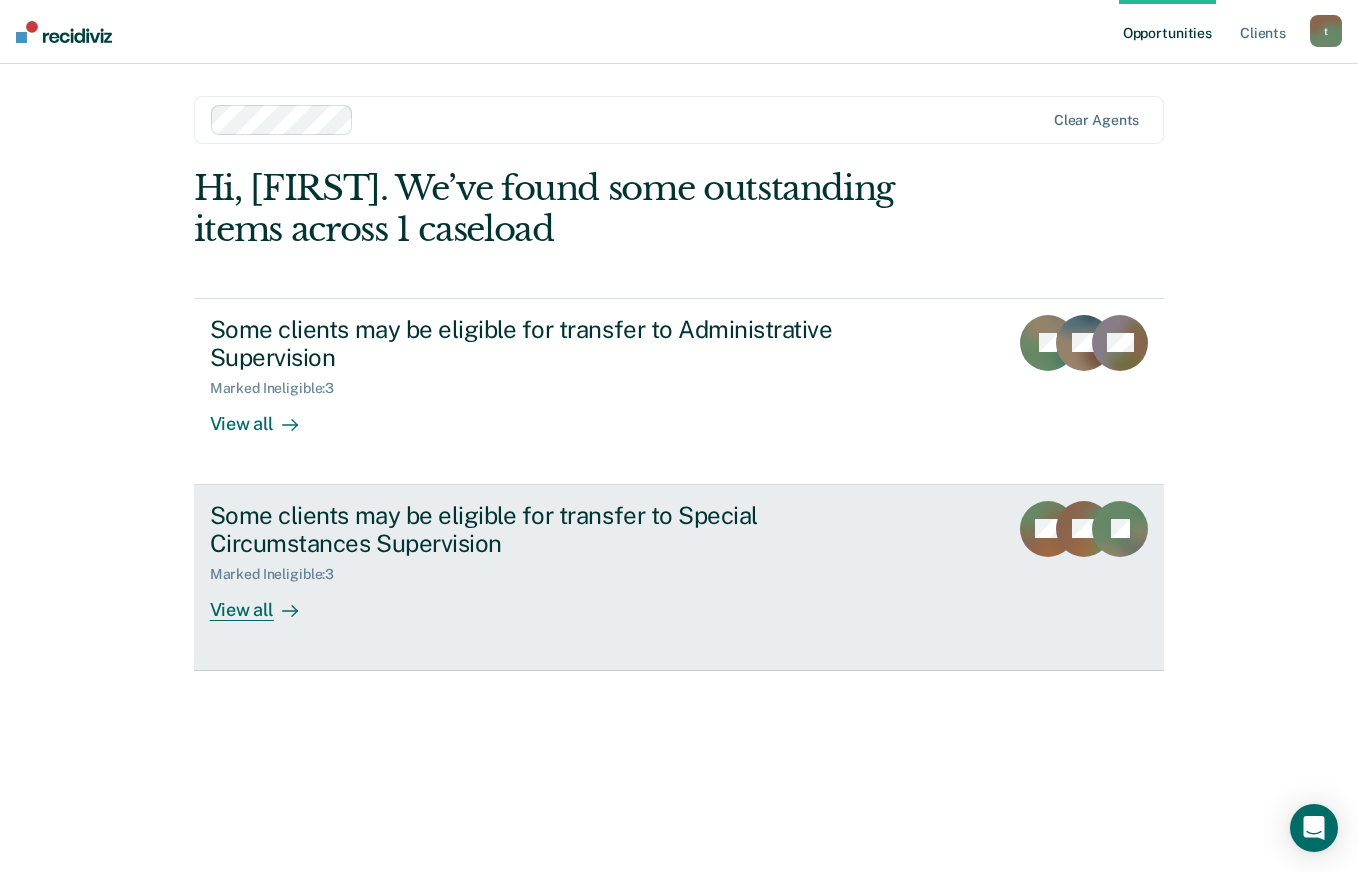click on "View all" at bounding box center [266, 602] 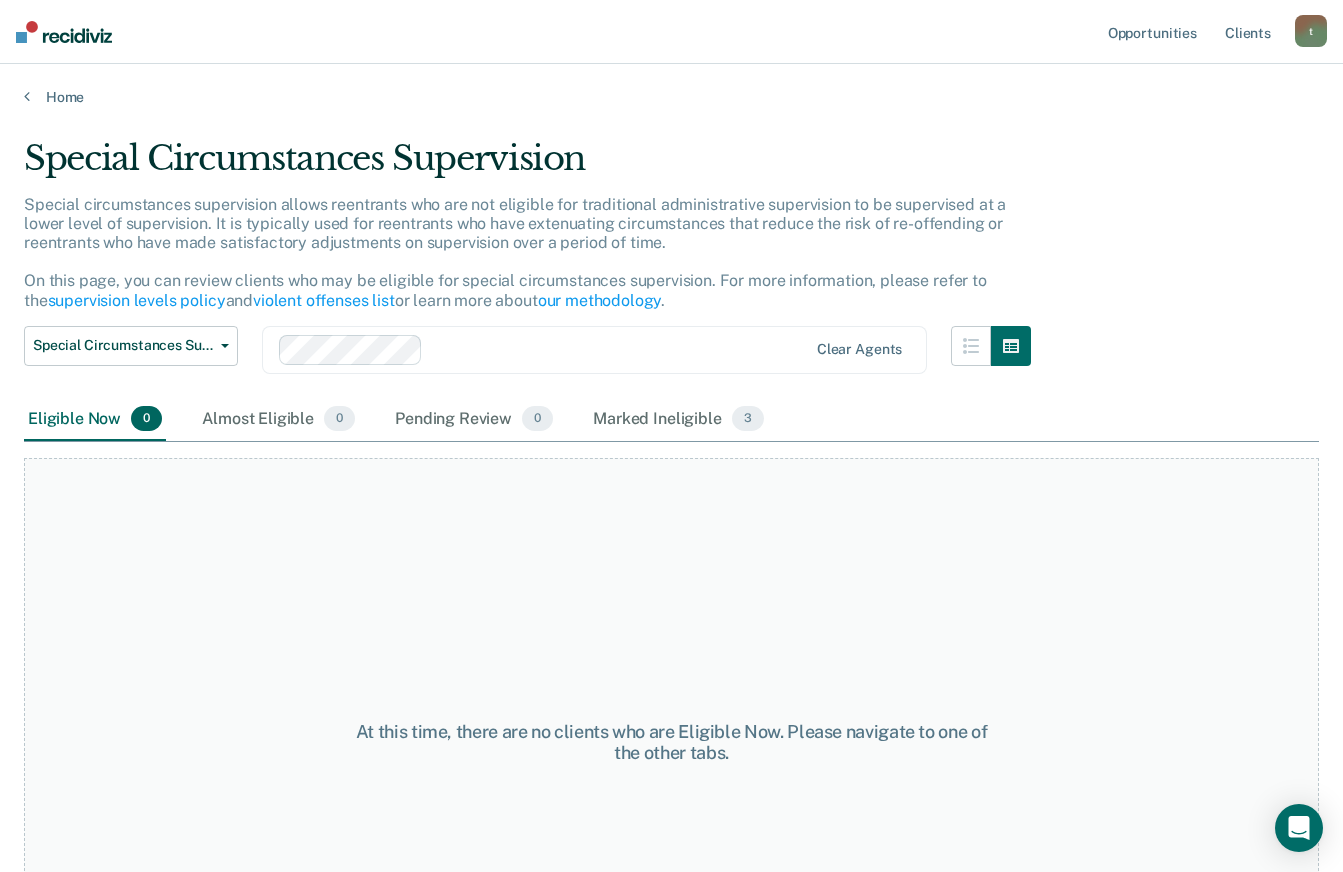 click on "Home" at bounding box center (671, 85) 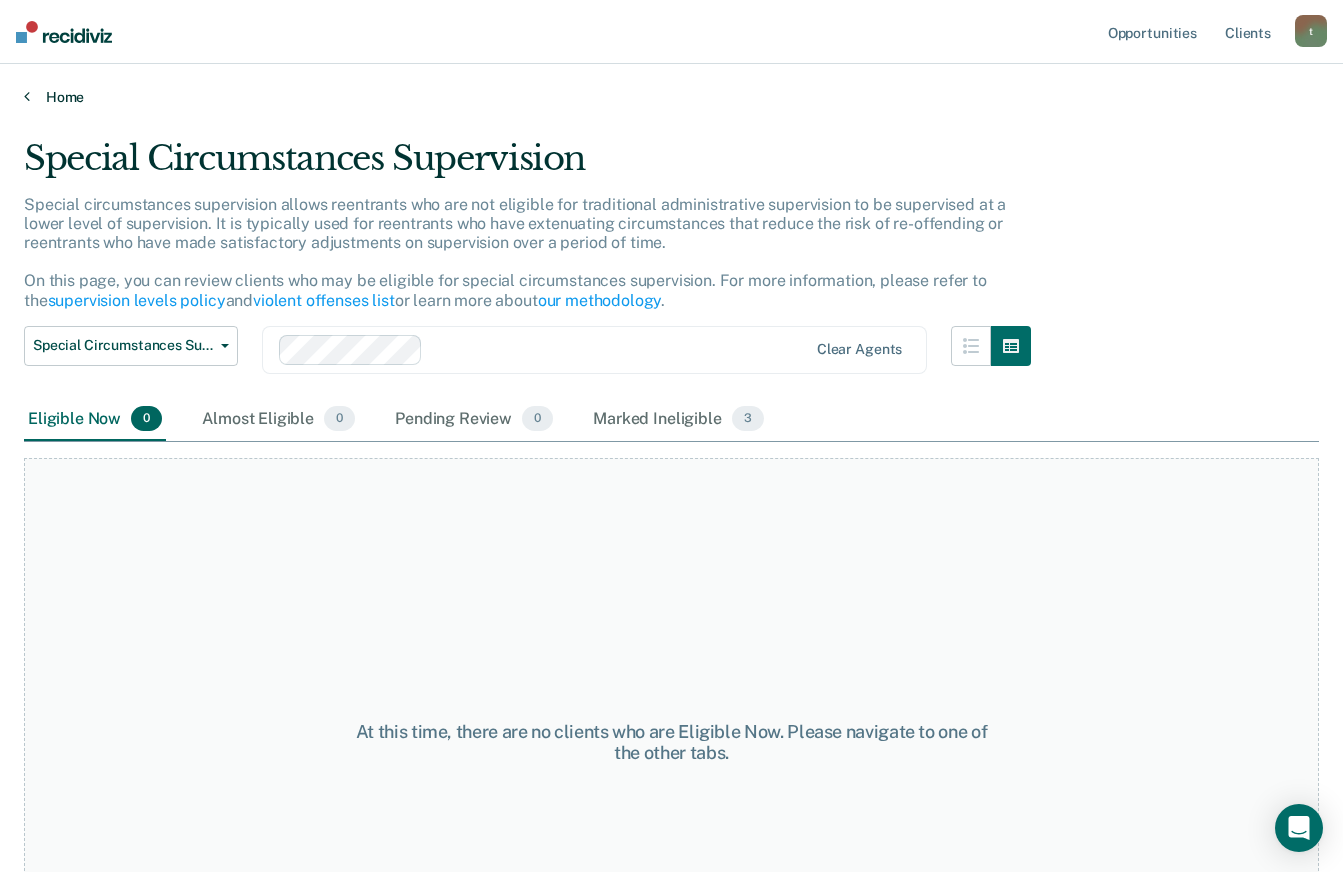 click on "Home" at bounding box center [671, 97] 